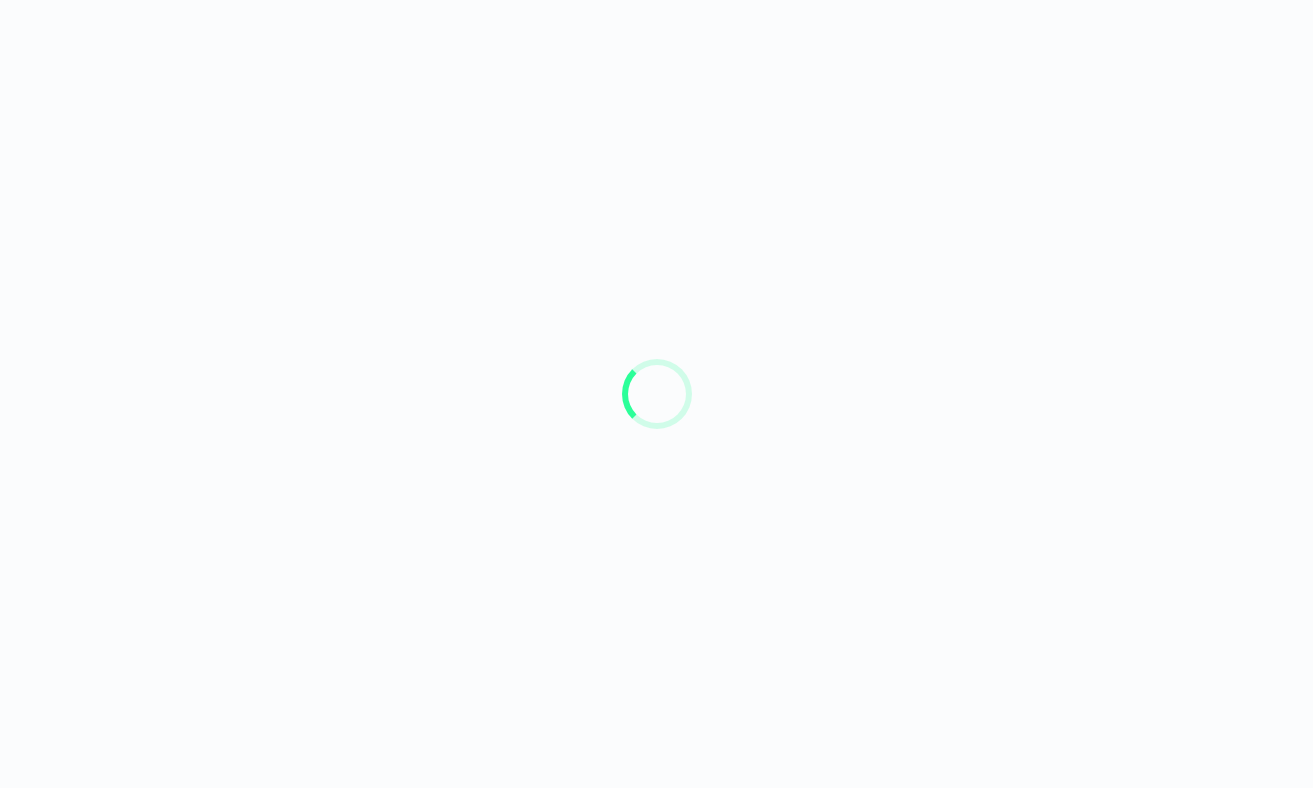 scroll, scrollTop: 0, scrollLeft: 0, axis: both 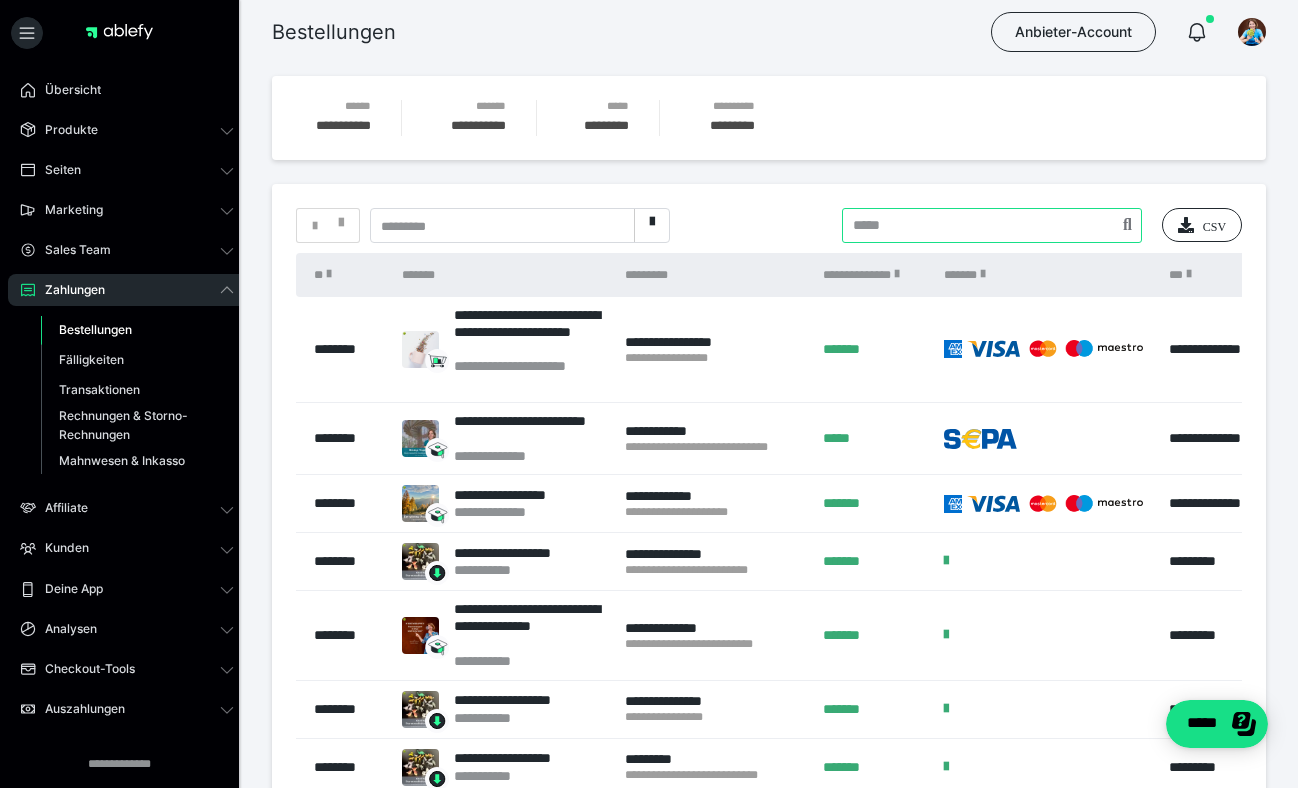click at bounding box center [992, 225] 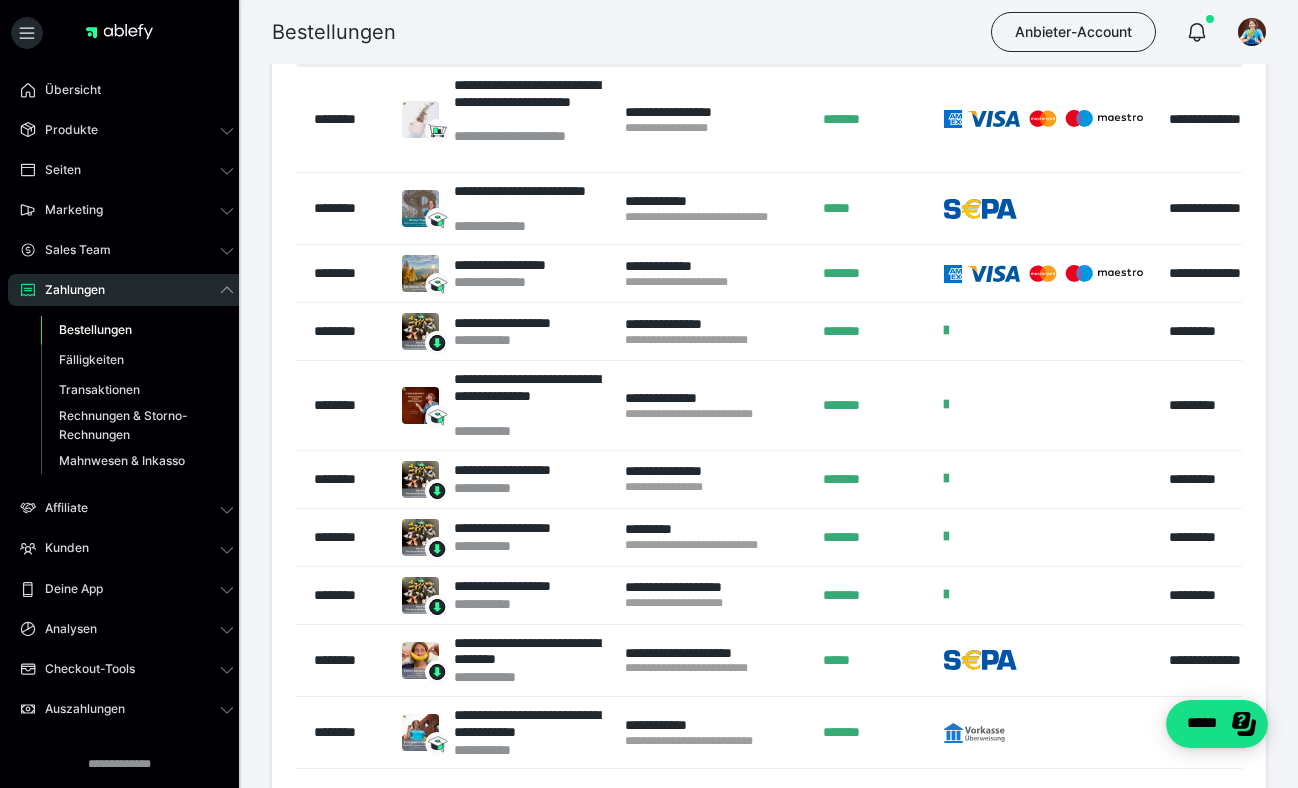 scroll, scrollTop: 366, scrollLeft: 0, axis: vertical 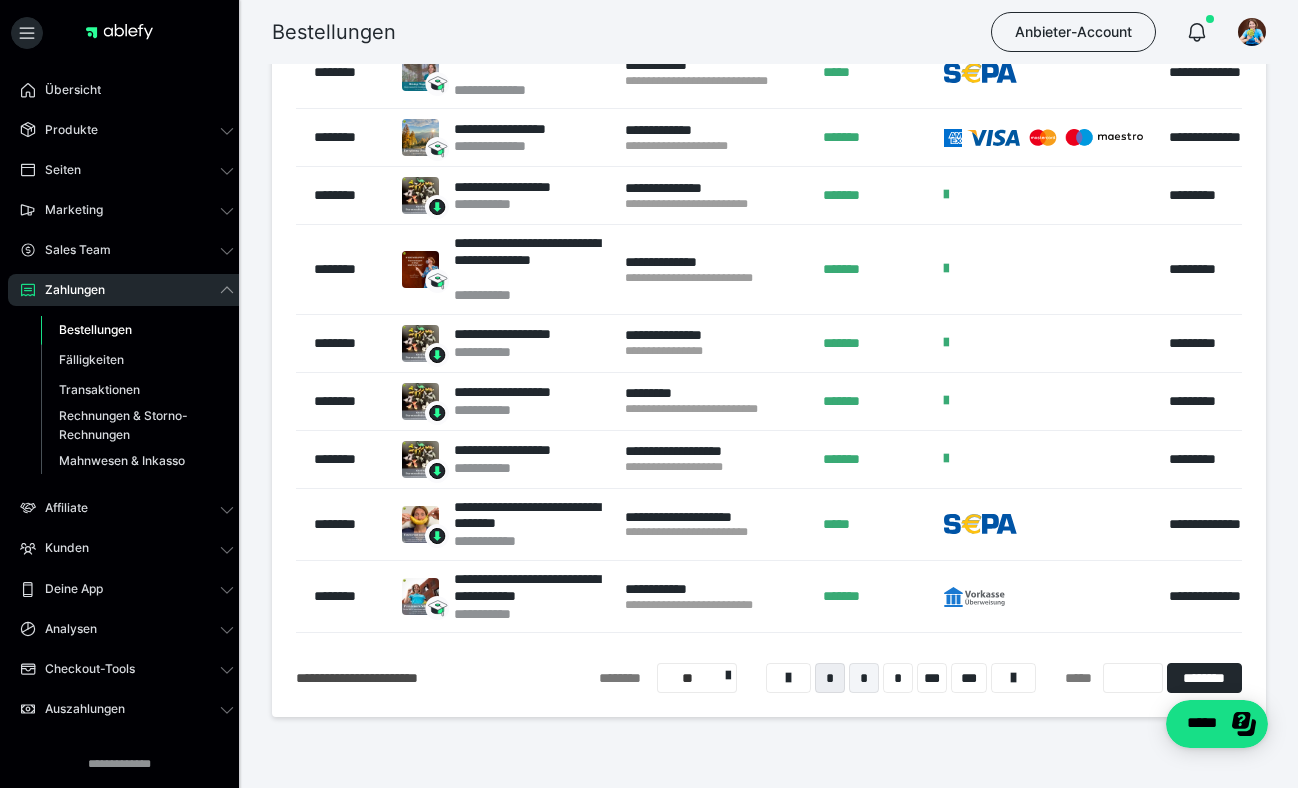 click on "*" at bounding box center (864, 678) 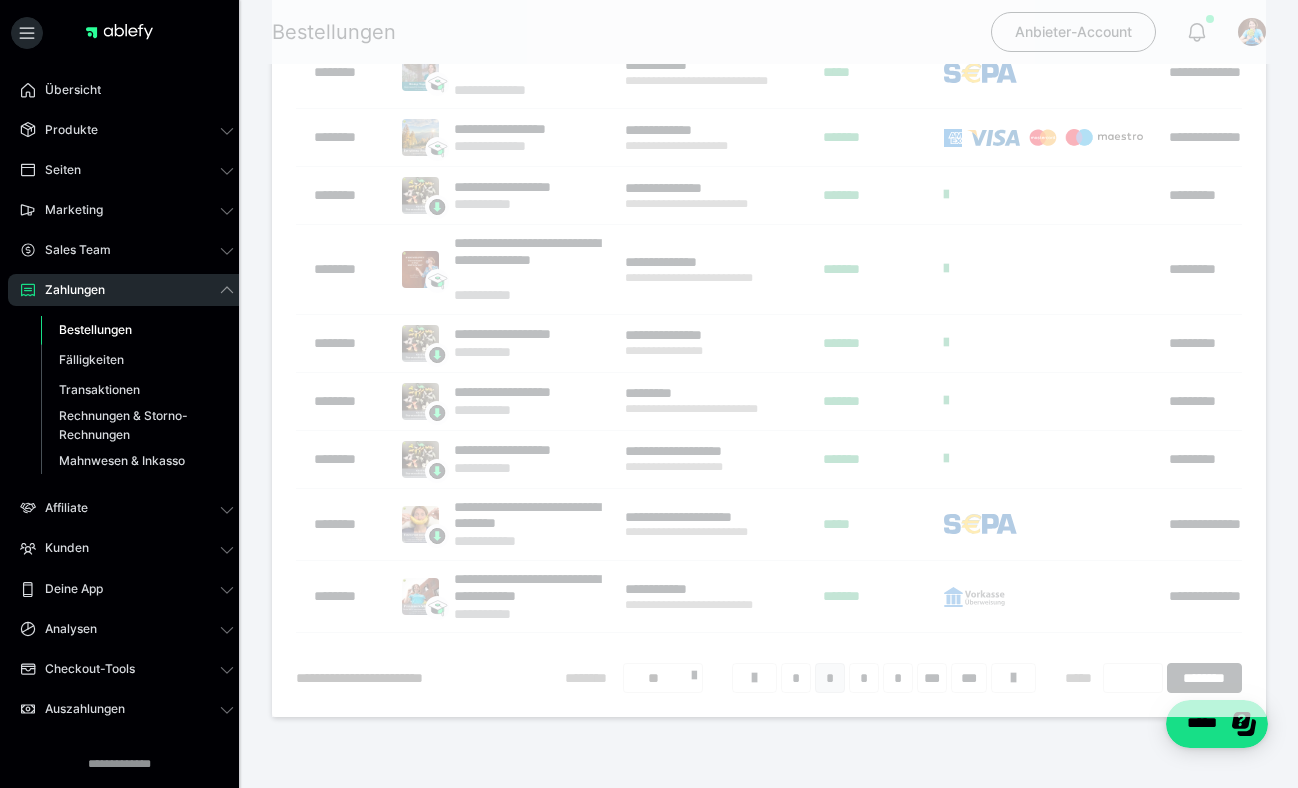 scroll, scrollTop: 124, scrollLeft: 0, axis: vertical 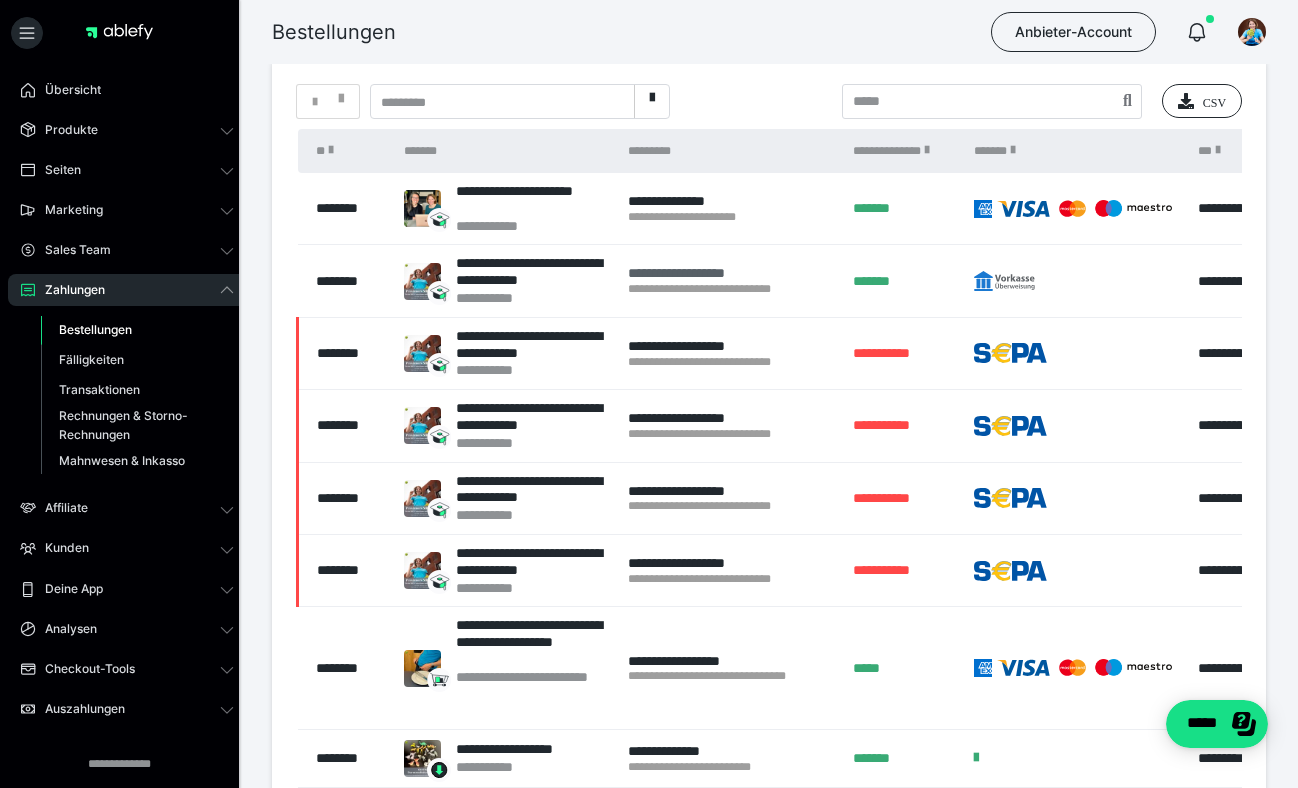 click on "**********" at bounding box center (730, 273) 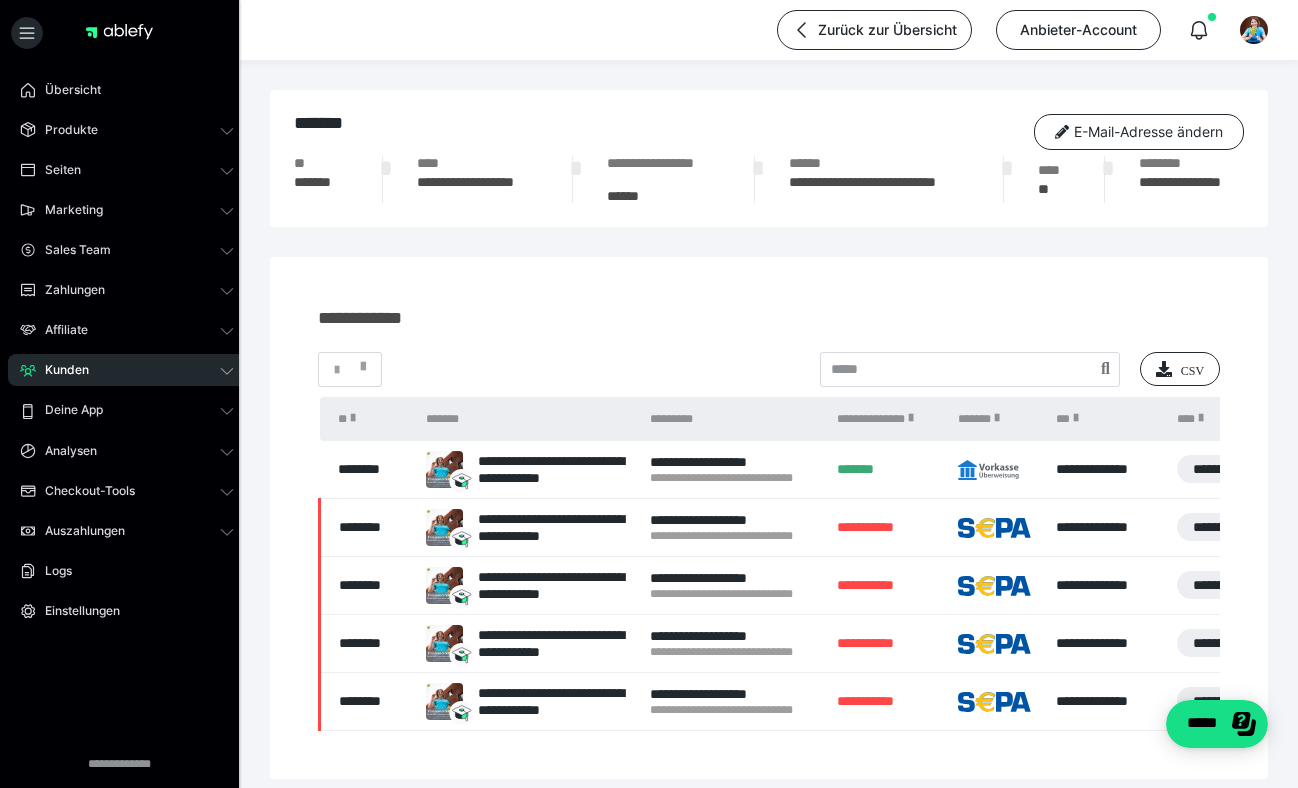 scroll, scrollTop: 415, scrollLeft: 0, axis: vertical 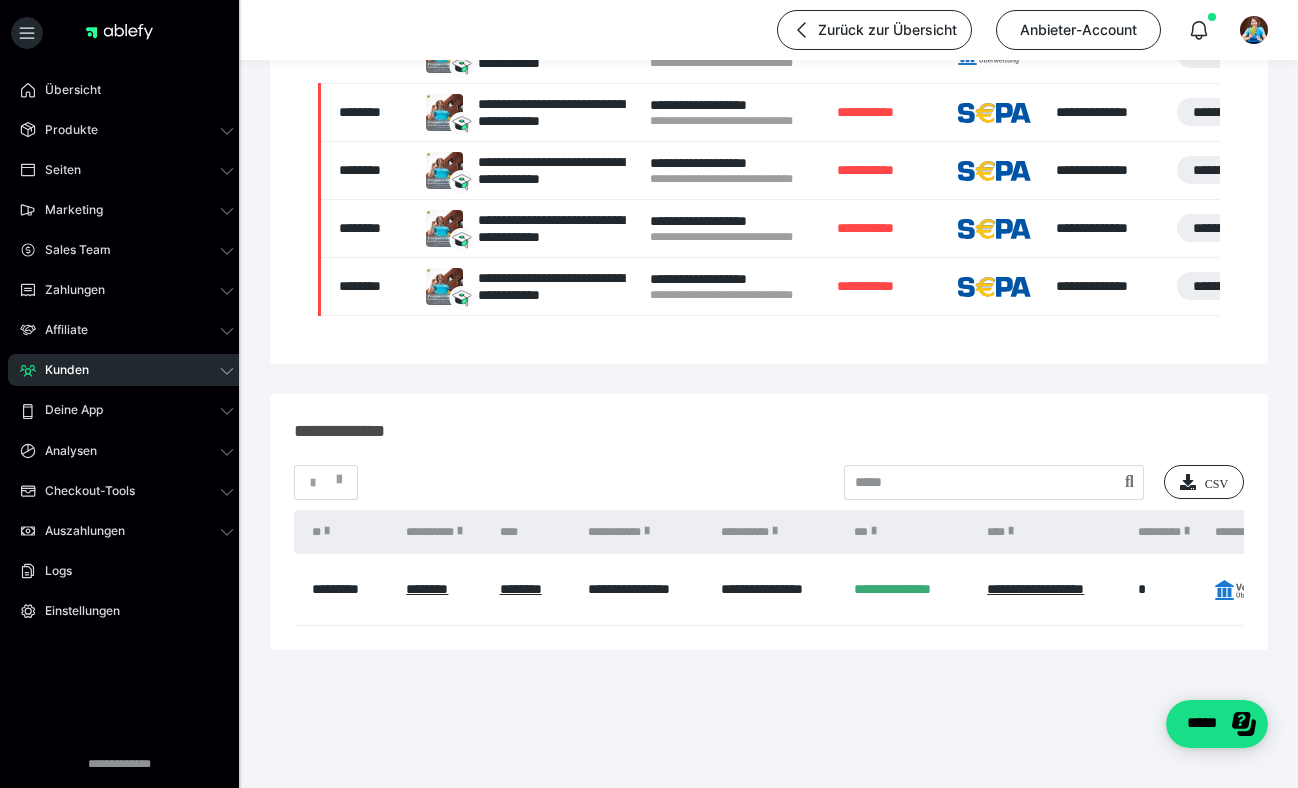 drag, startPoint x: 595, startPoint y: 641, endPoint x: 772, endPoint y: 645, distance: 177.0452 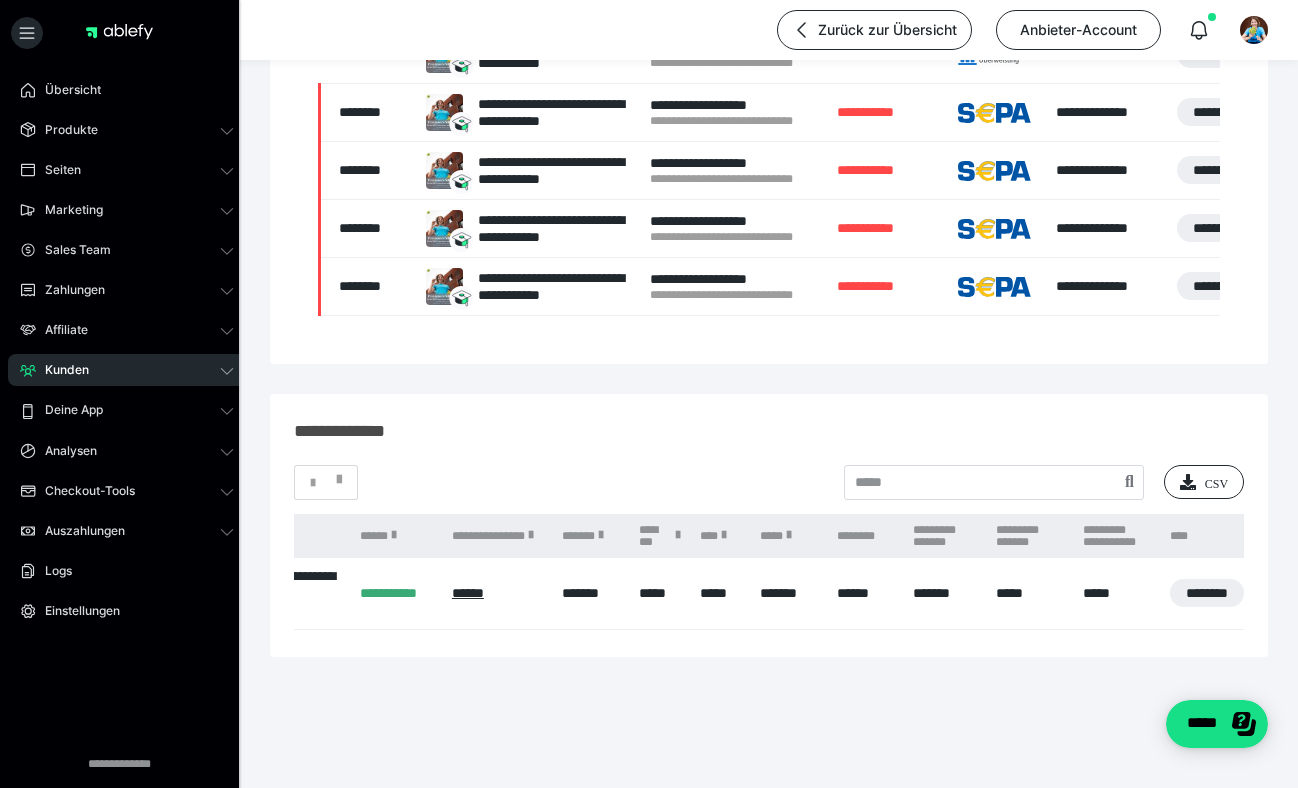 scroll, scrollTop: 0, scrollLeft: 1849, axis: horizontal 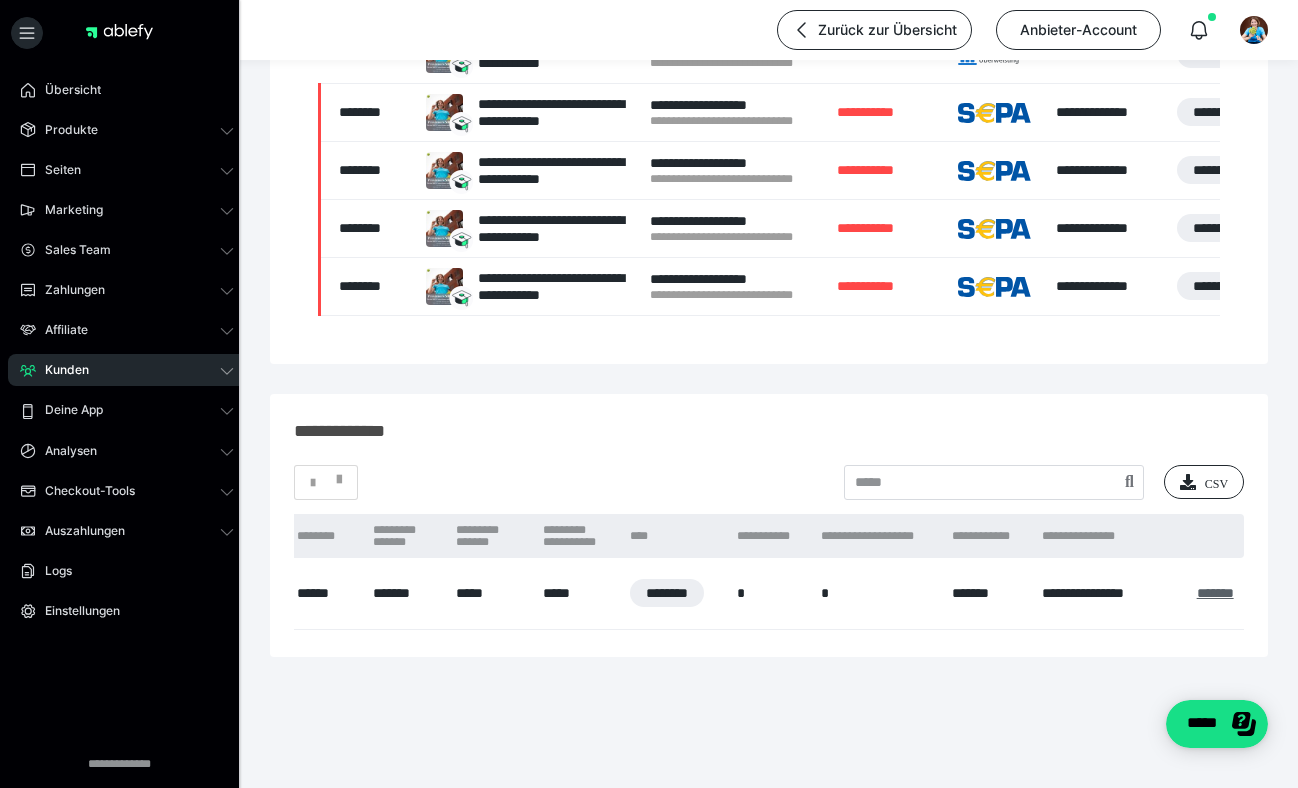 click on "*******" at bounding box center (1215, 593) 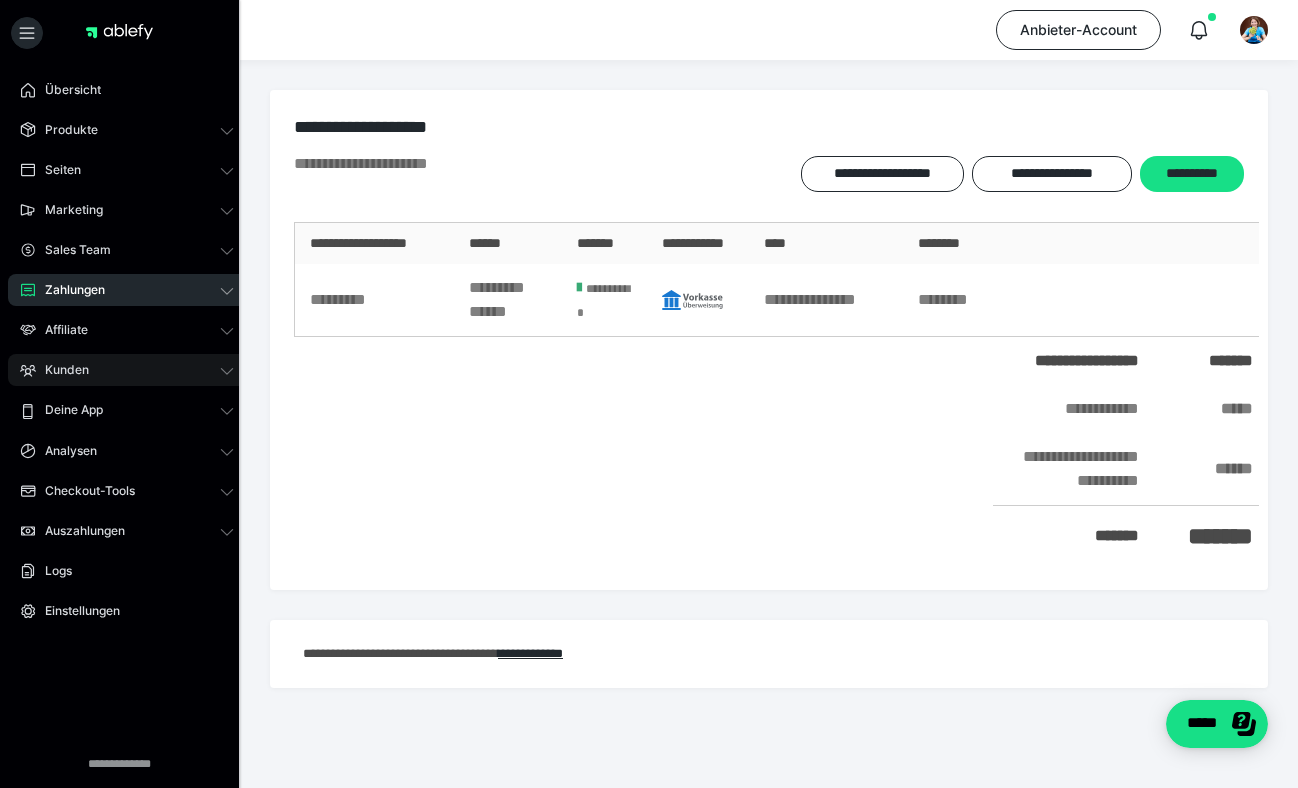 click on "Kunden" at bounding box center [60, 370] 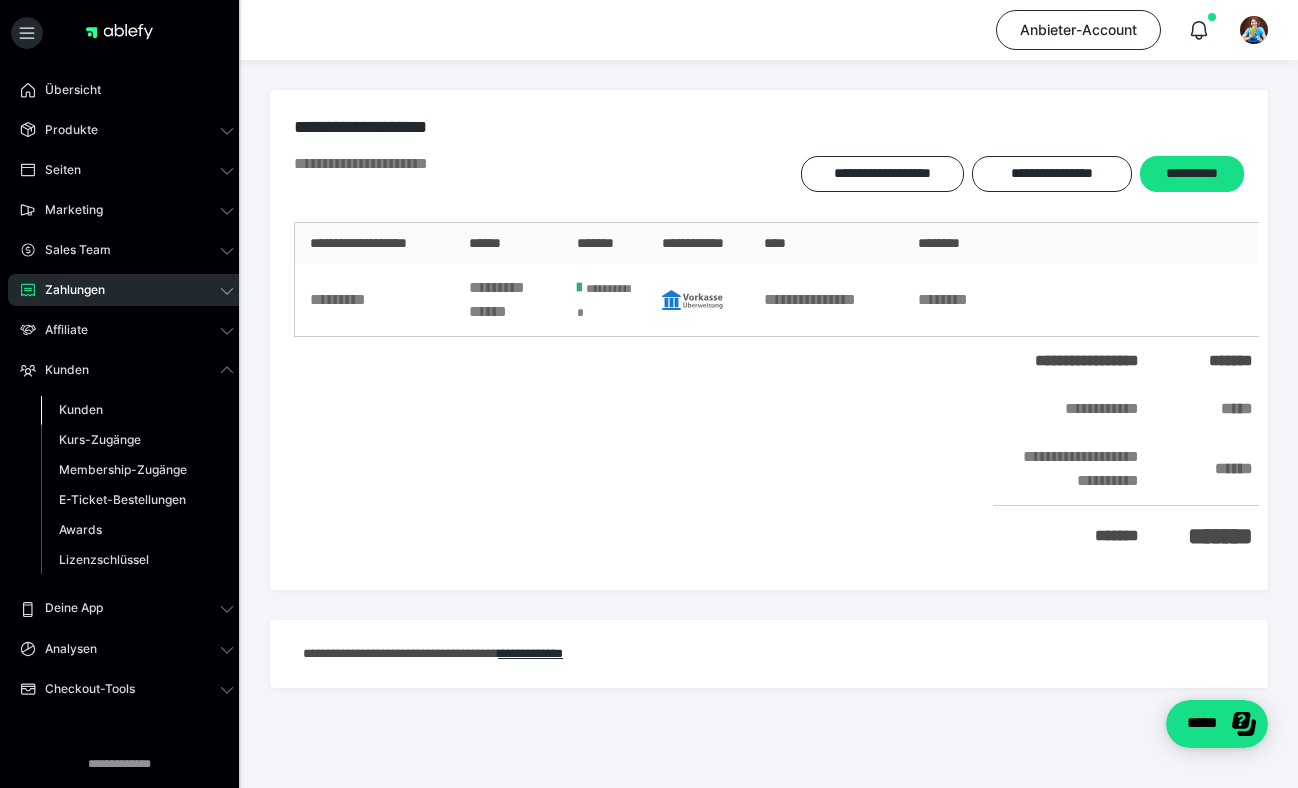 click on "Kunden" at bounding box center (81, 409) 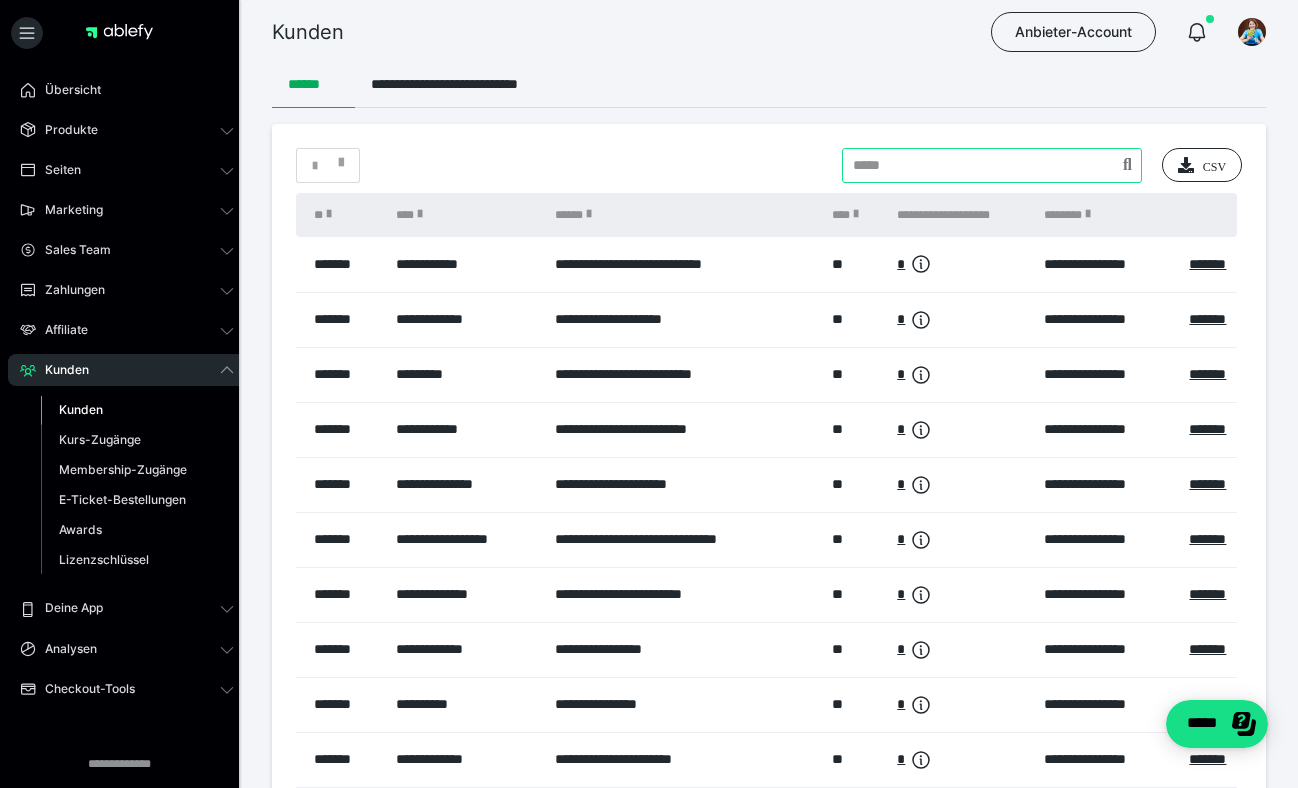 click at bounding box center [992, 165] 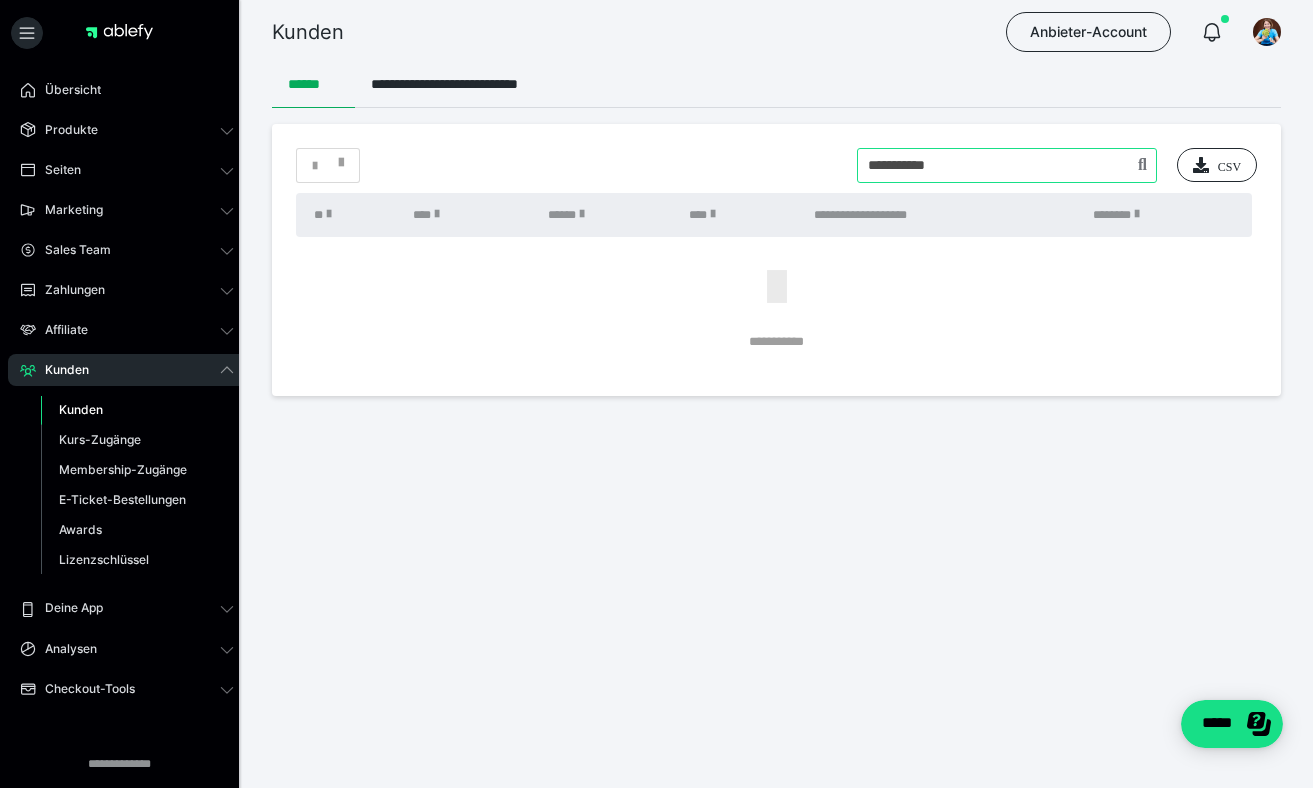 click at bounding box center (1007, 165) 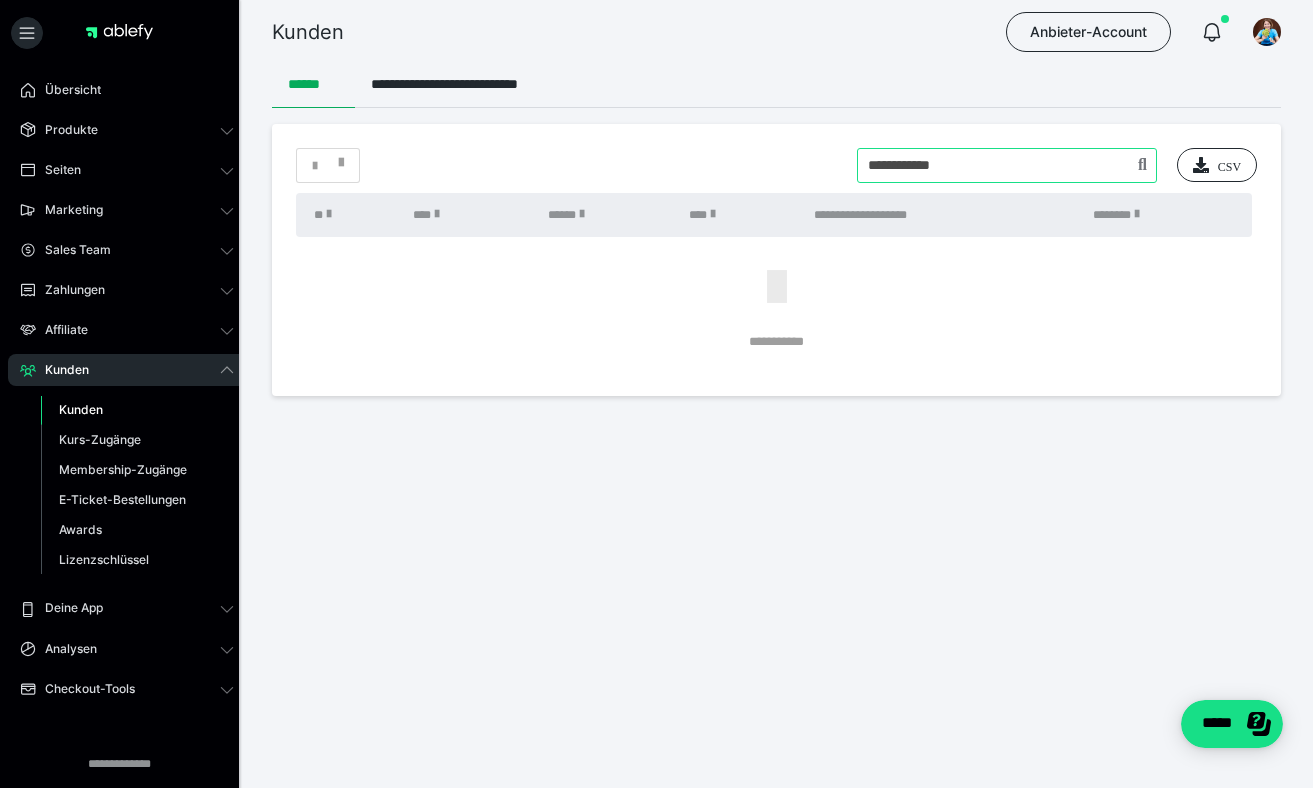 type on "**********" 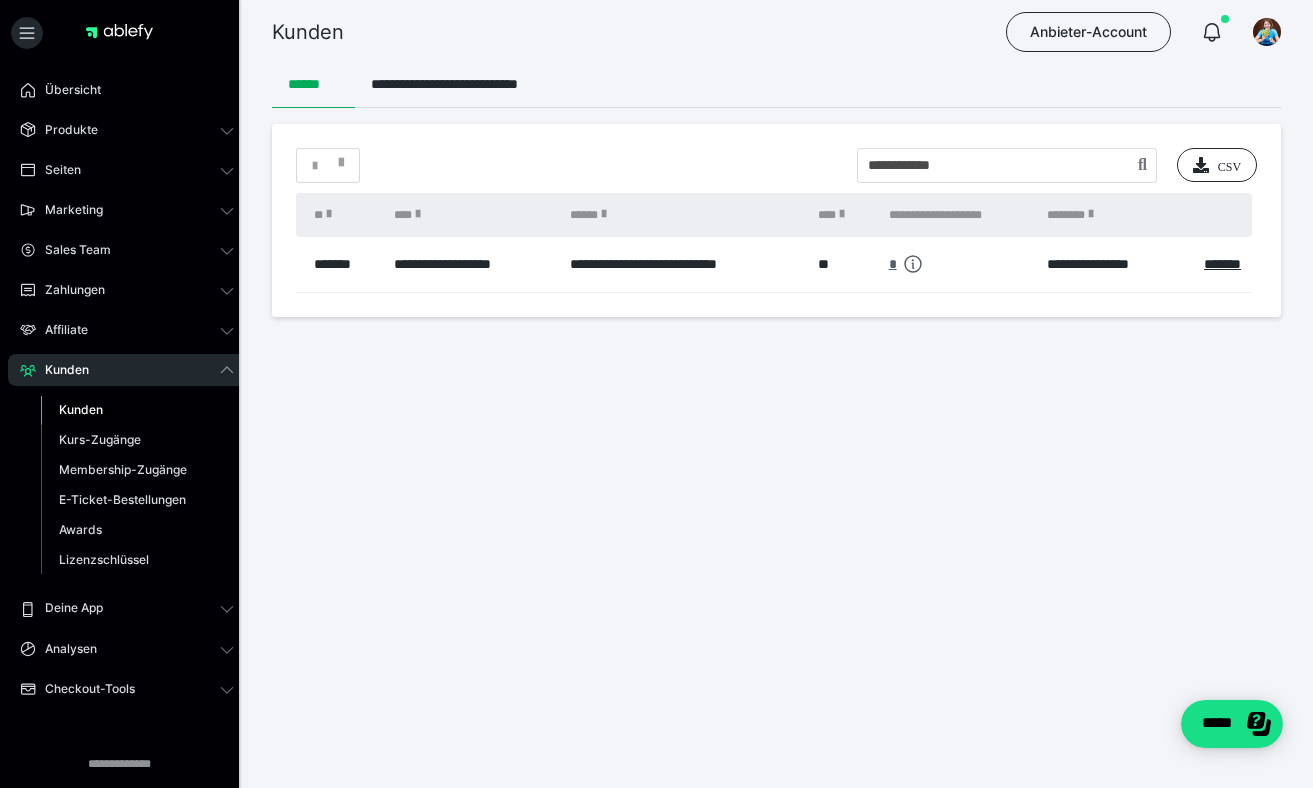 click on "*" at bounding box center (893, 264) 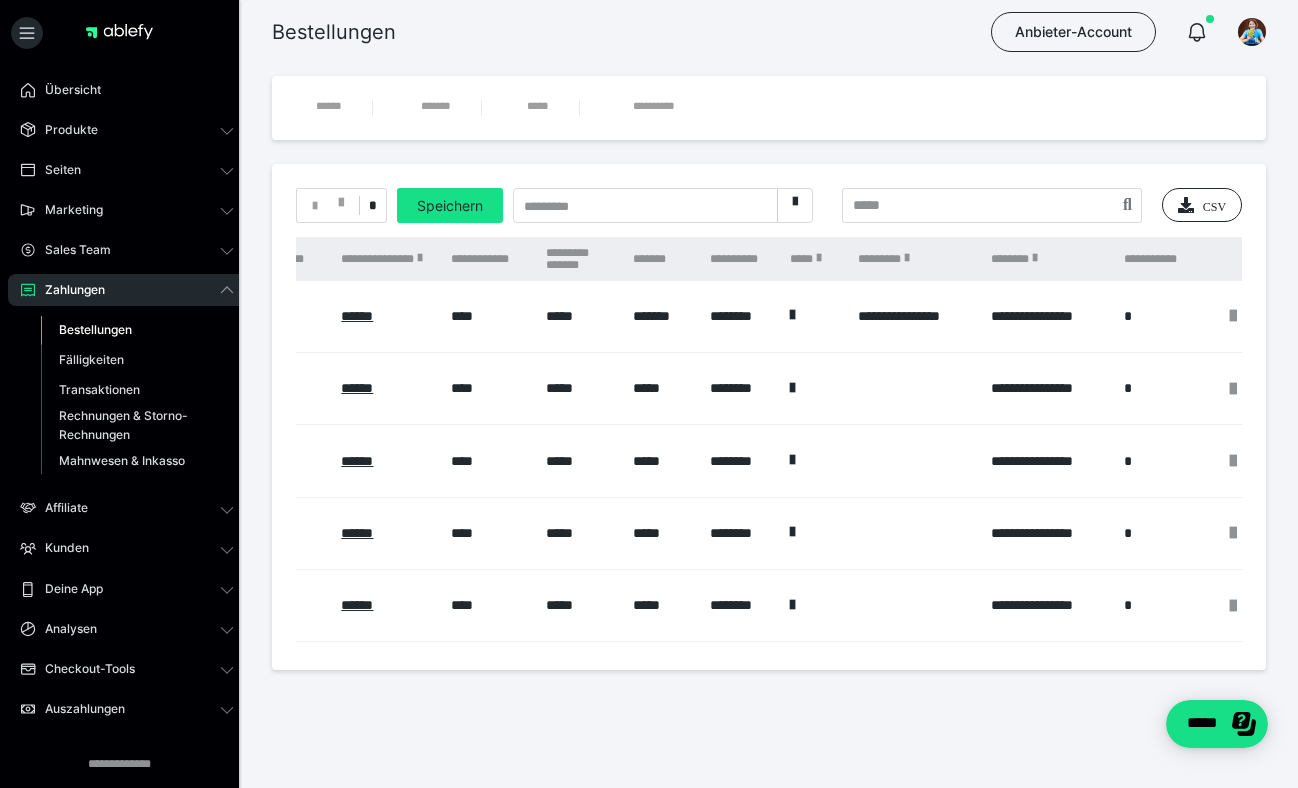 scroll, scrollTop: 0, scrollLeft: 1028, axis: horizontal 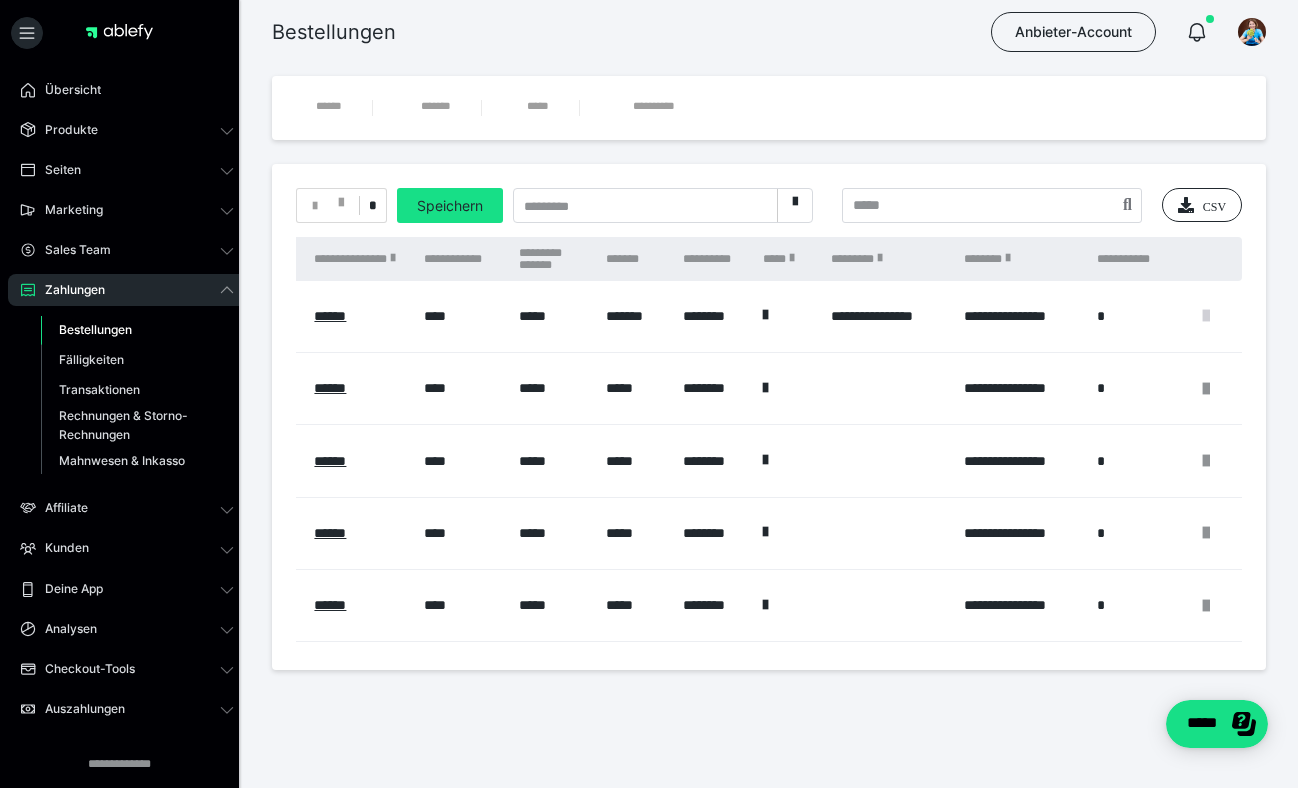 click at bounding box center [1206, 316] 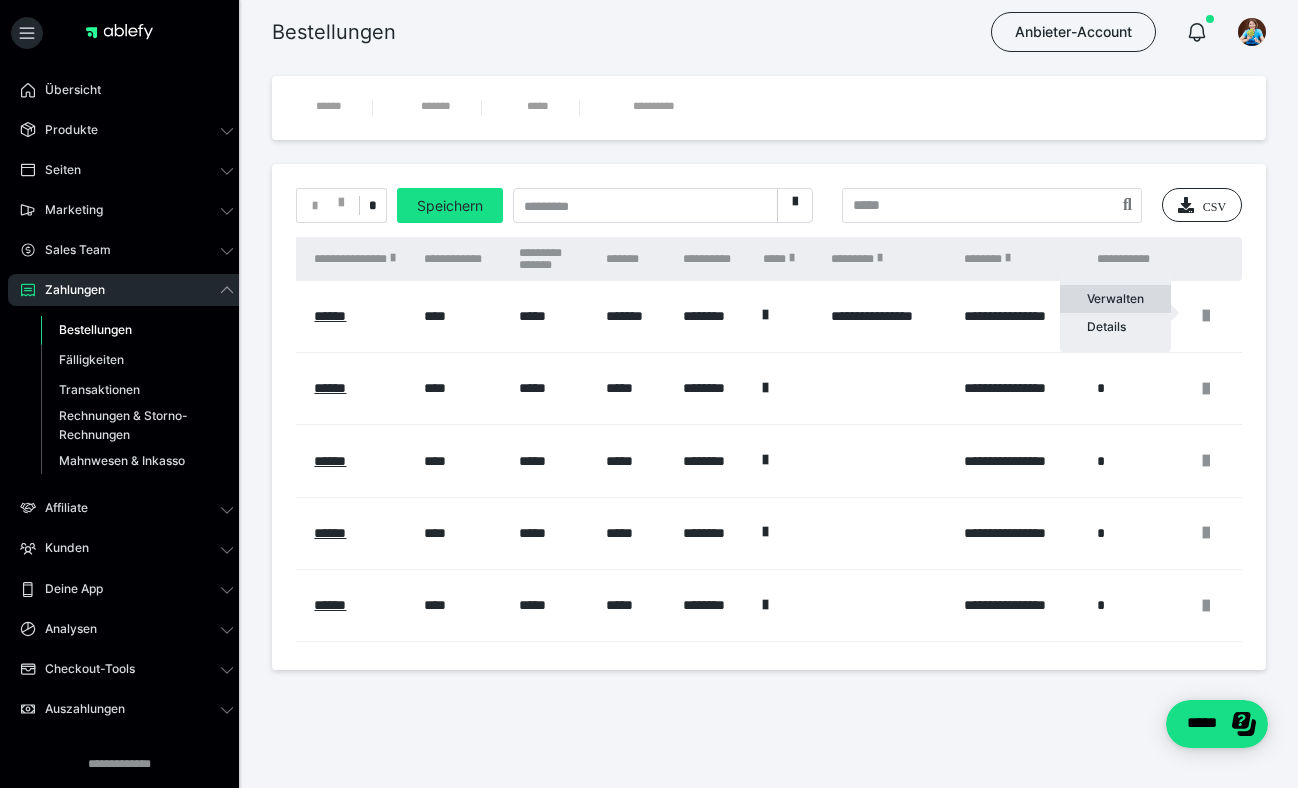 click on "Verwalten" at bounding box center (1115, 299) 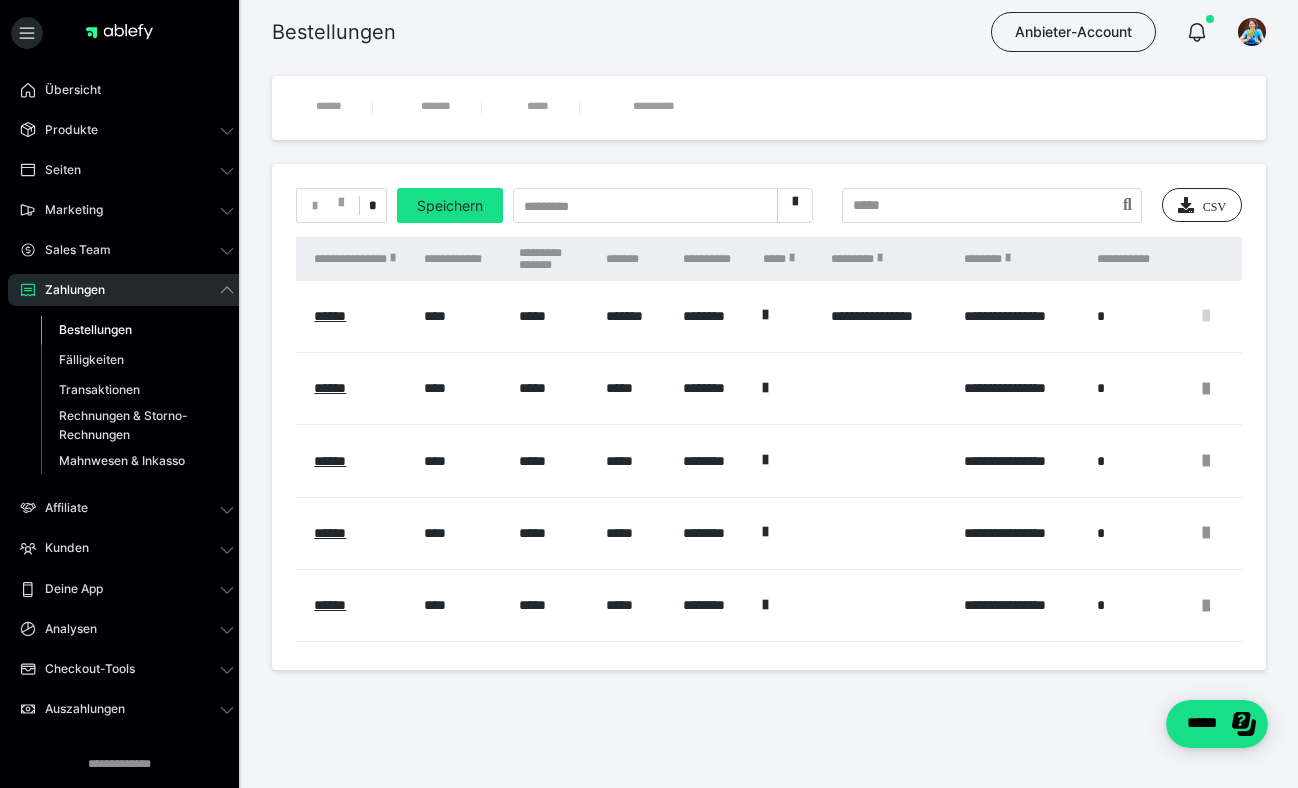 click at bounding box center [1206, 316] 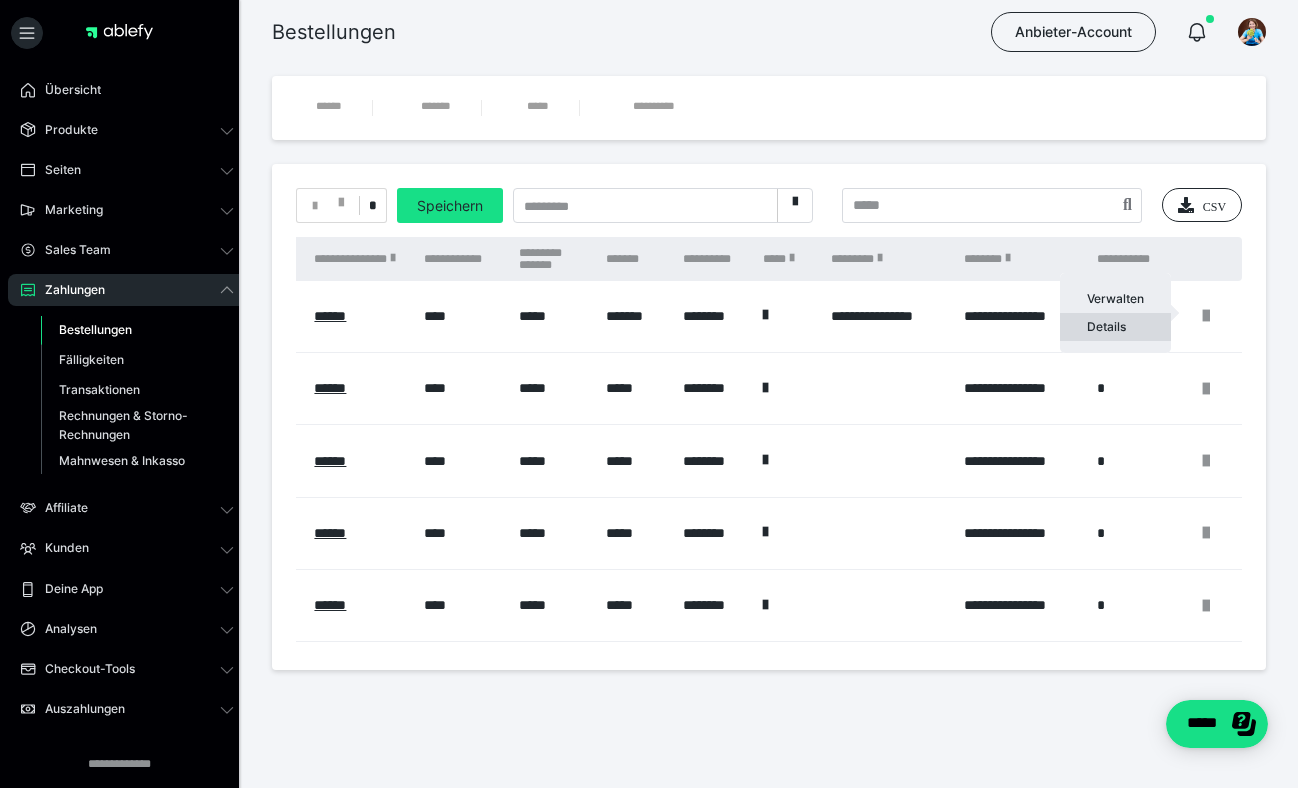 click on "Details" at bounding box center [1115, 327] 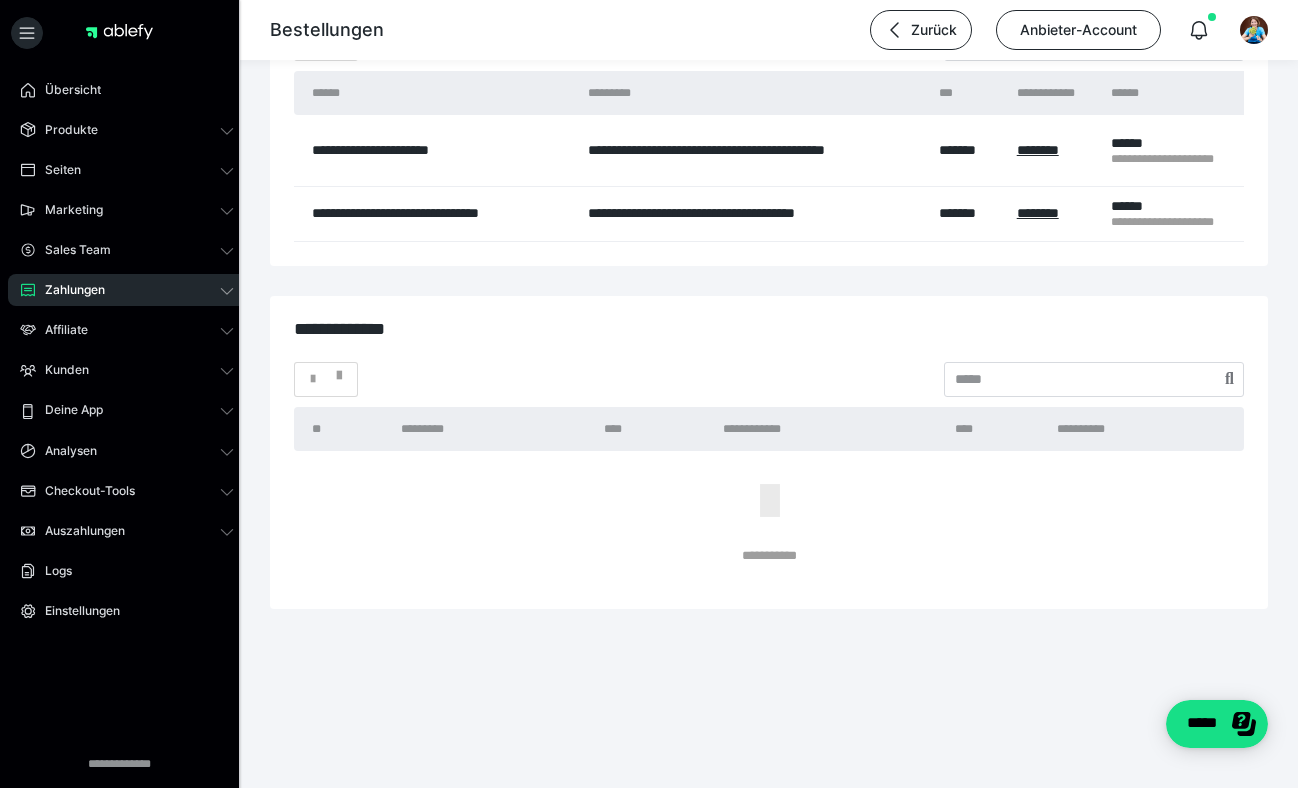 scroll, scrollTop: 3261, scrollLeft: 0, axis: vertical 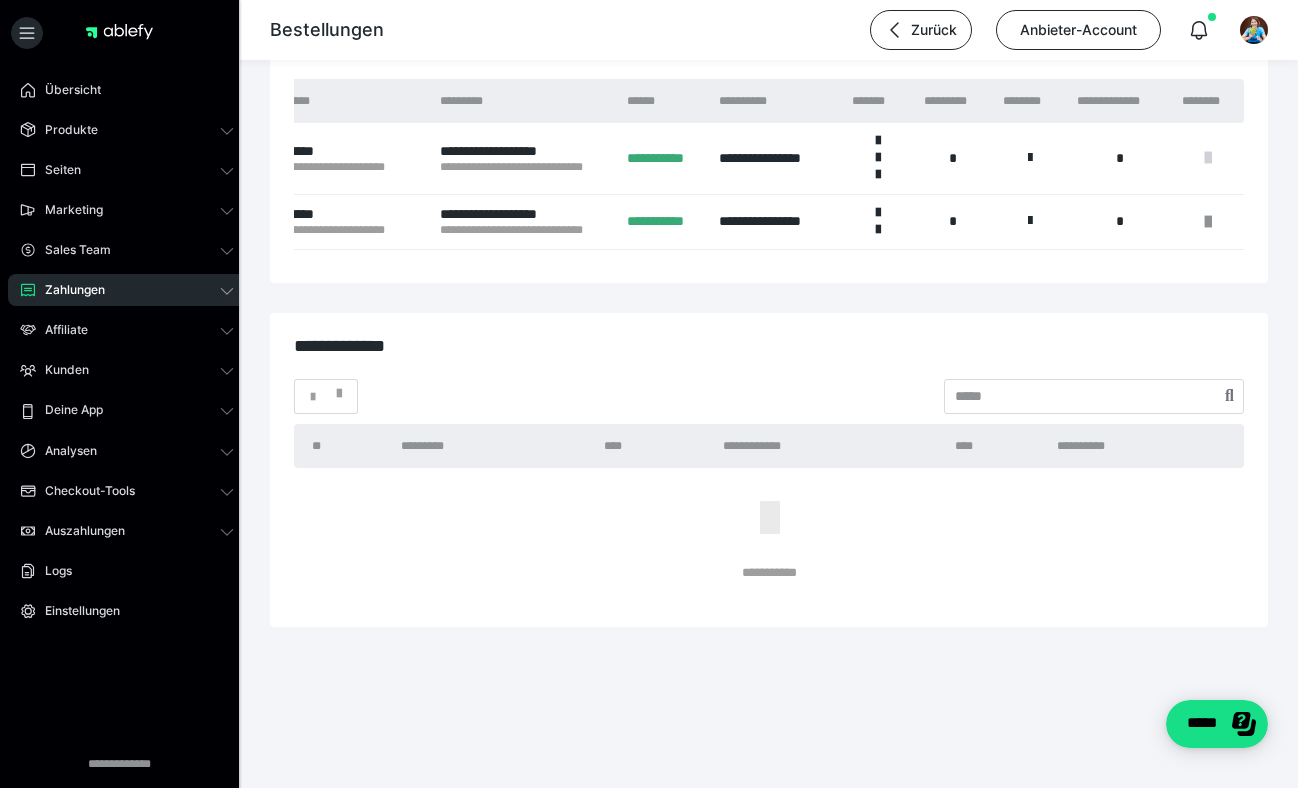 click at bounding box center [1208, 158] 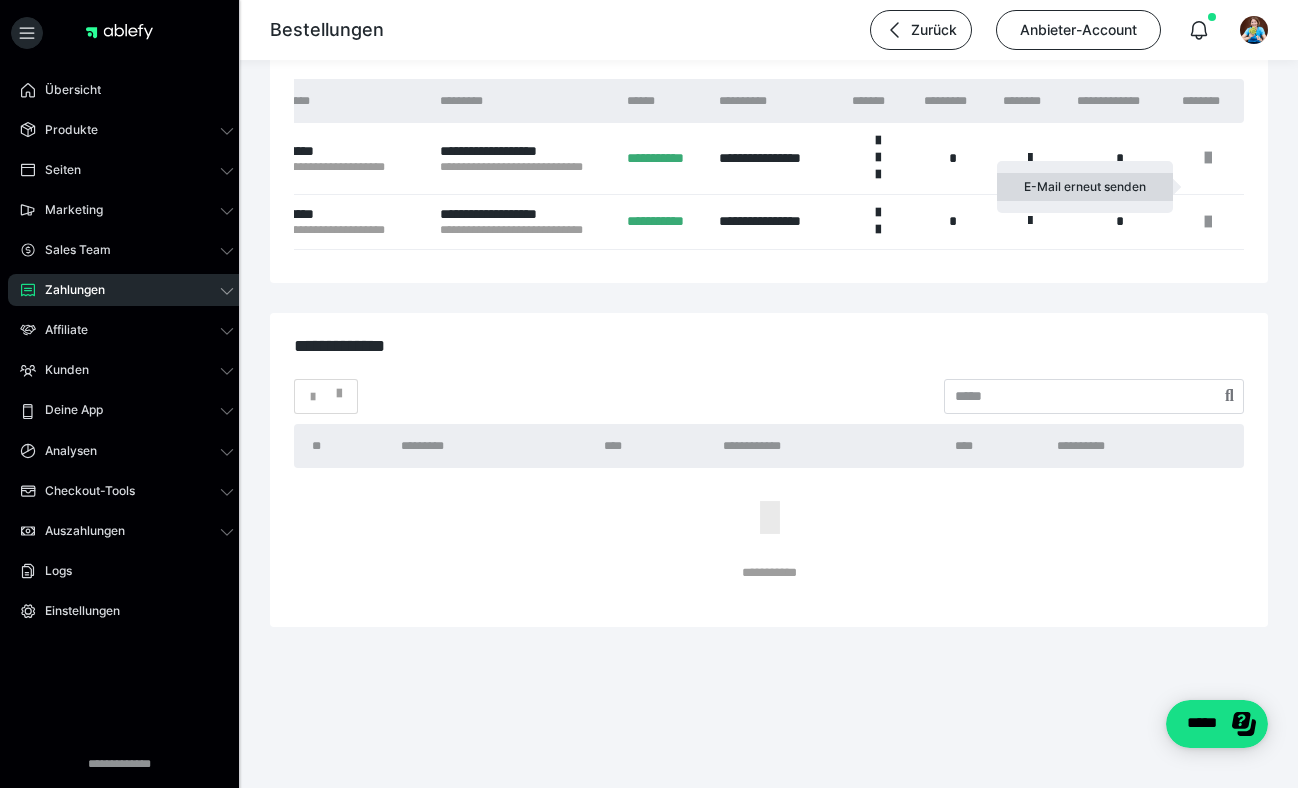 click on "E-Mail erneut senden" at bounding box center (1085, 187) 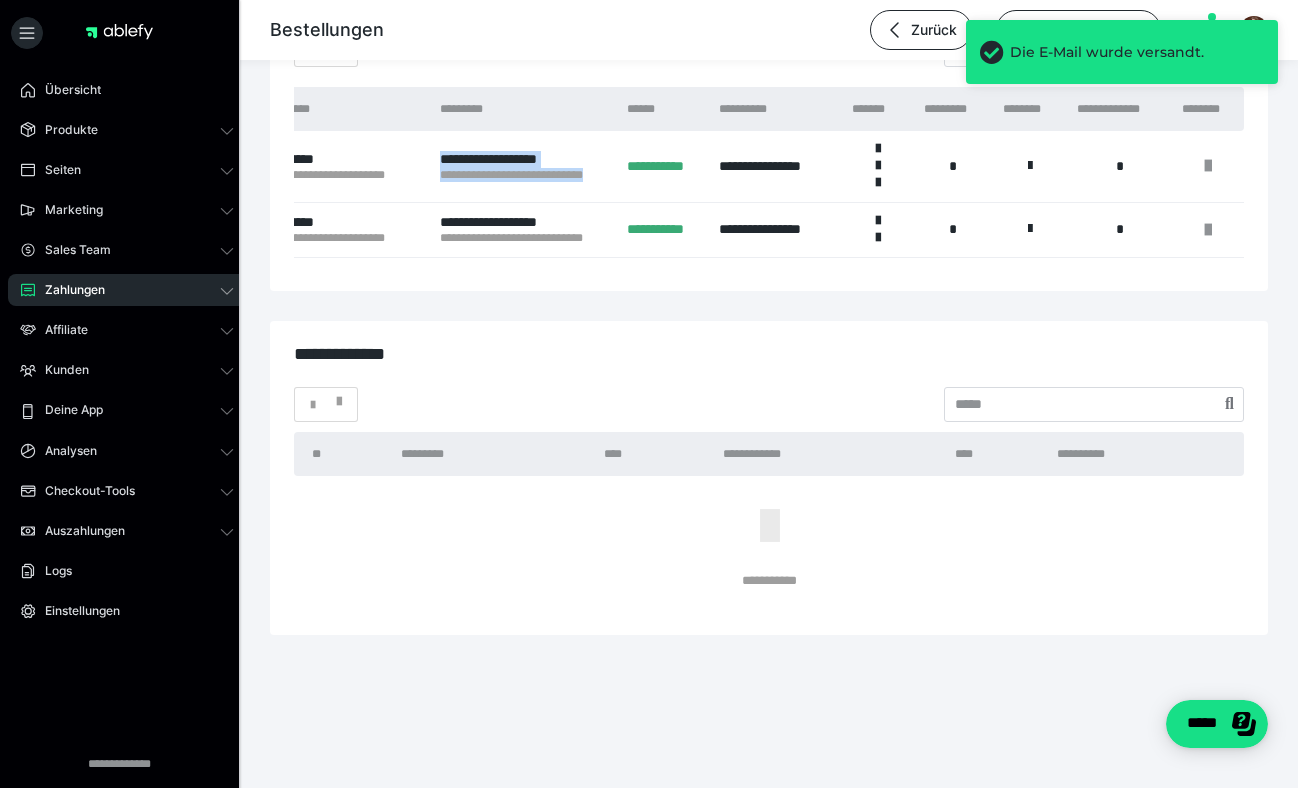 drag, startPoint x: 614, startPoint y: 204, endPoint x: 420, endPoint y: 208, distance: 194.04123 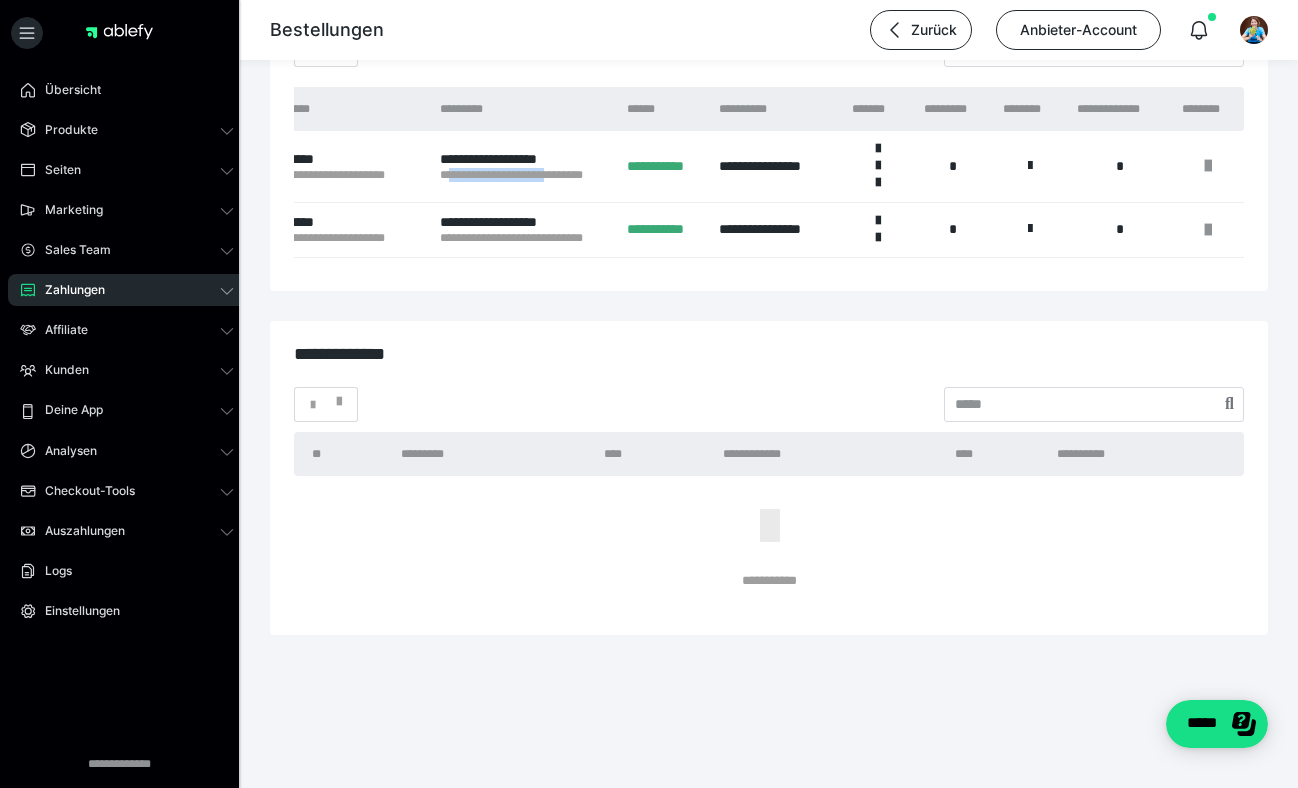 drag, startPoint x: 610, startPoint y: 207, endPoint x: 561, endPoint y: 207, distance: 49 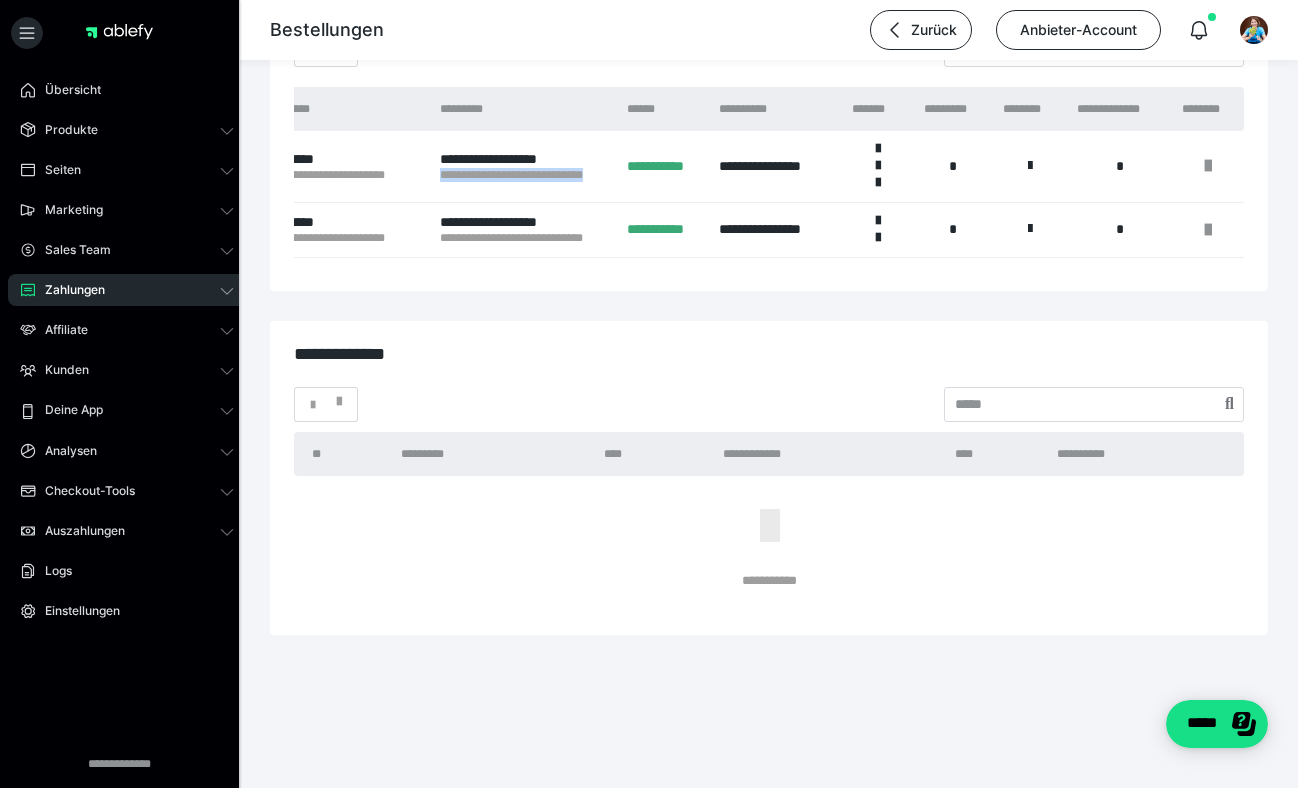 drag, startPoint x: 607, startPoint y: 206, endPoint x: 440, endPoint y: 207, distance: 167.00299 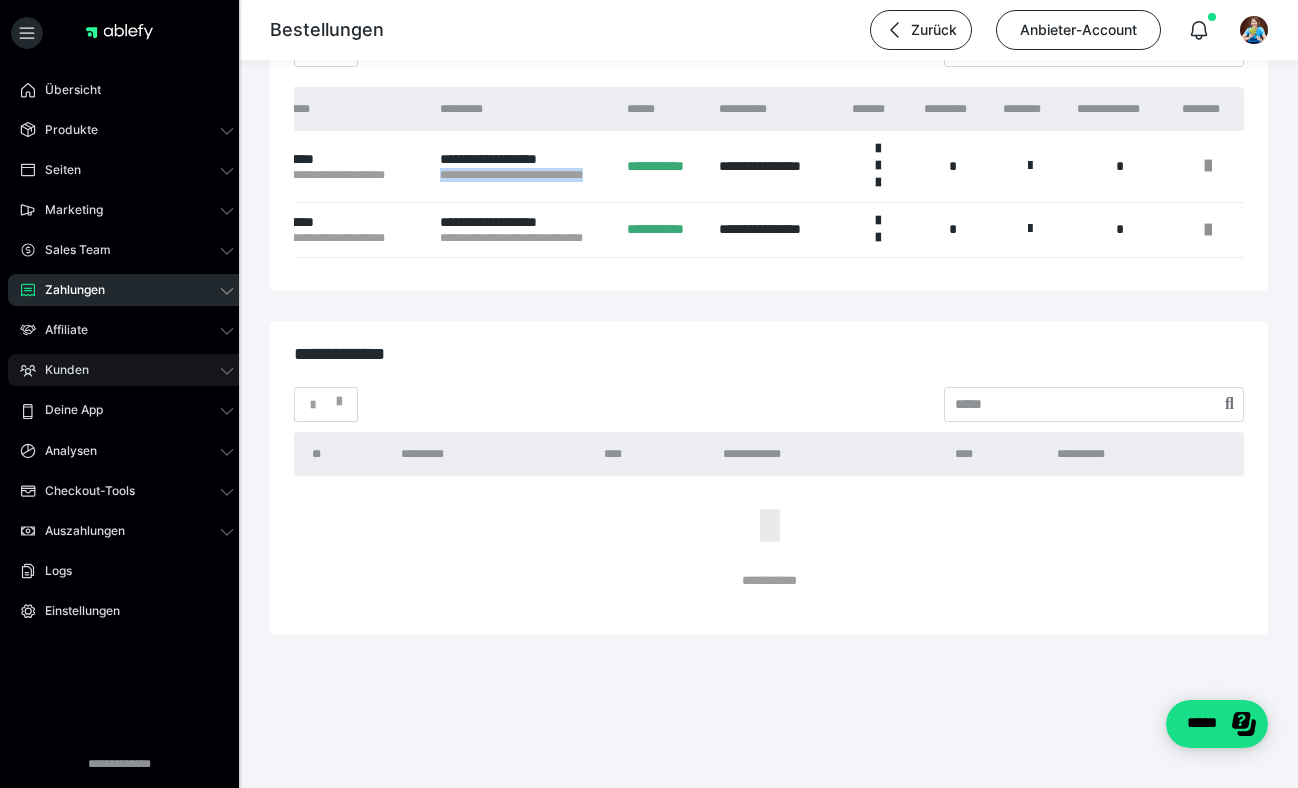 click on "Kunden" at bounding box center [60, 370] 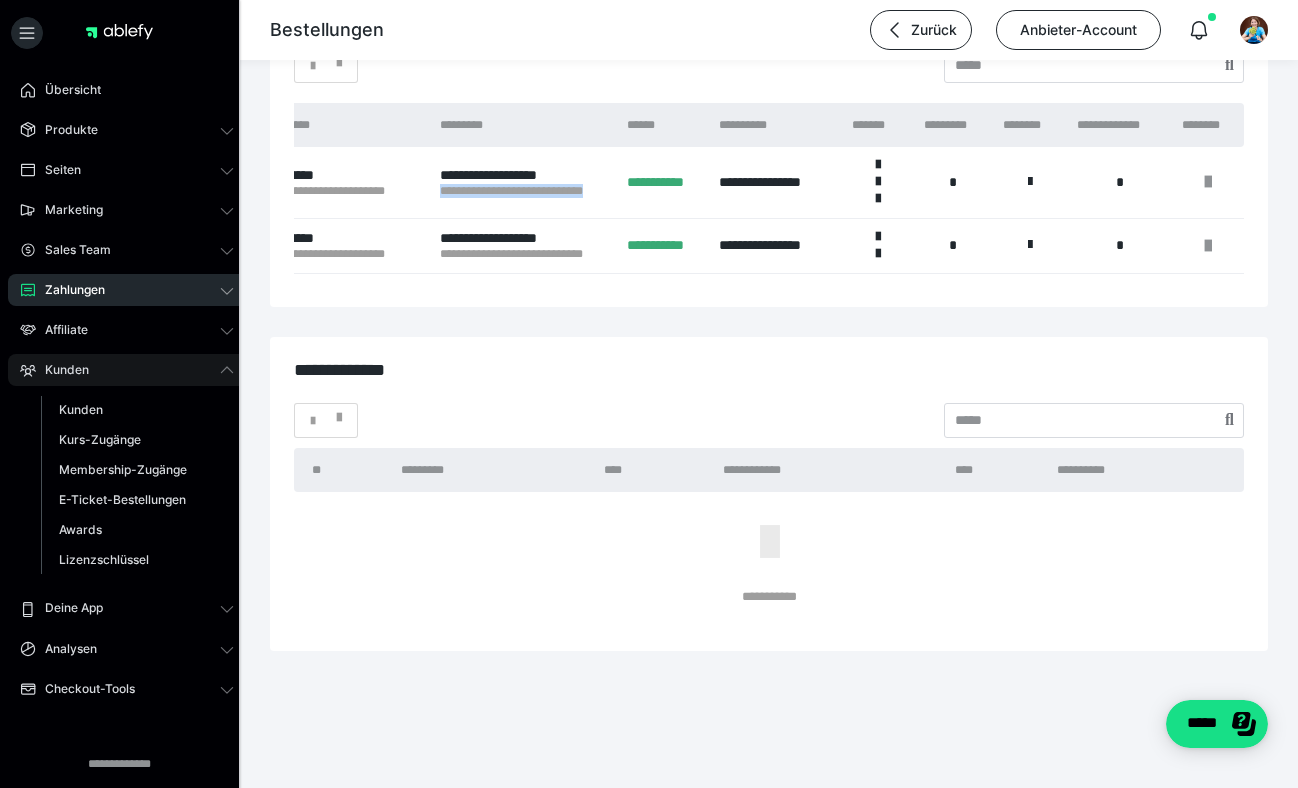 scroll, scrollTop: 3237, scrollLeft: 0, axis: vertical 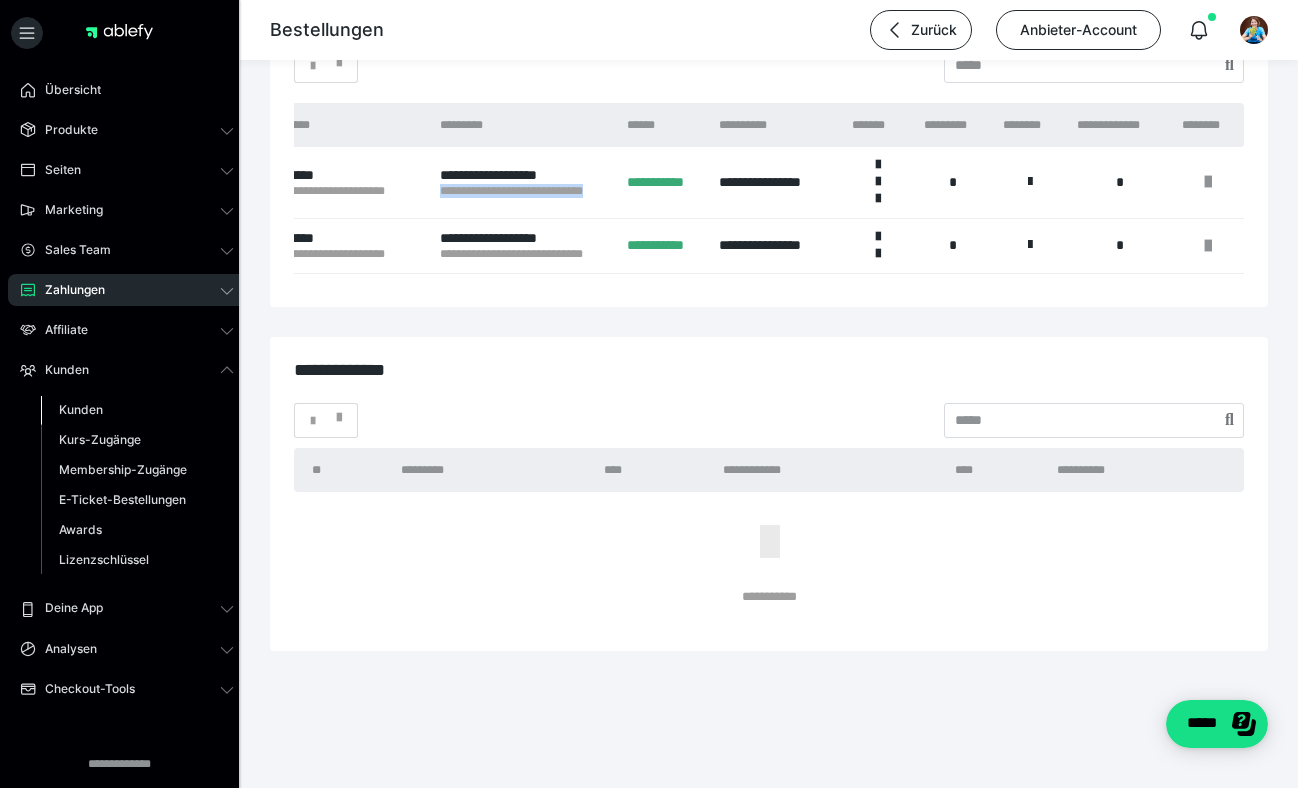 click on "Kunden" at bounding box center [81, 409] 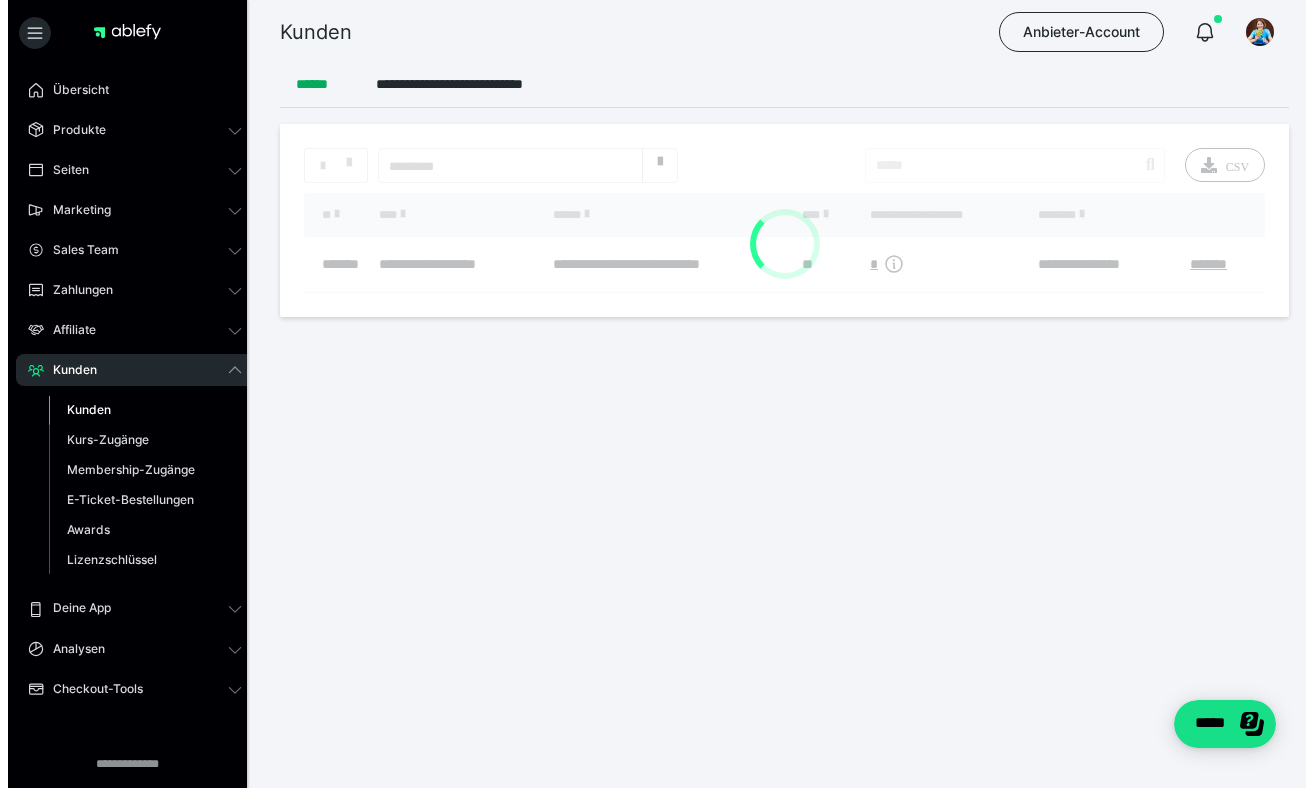scroll, scrollTop: 0, scrollLeft: 0, axis: both 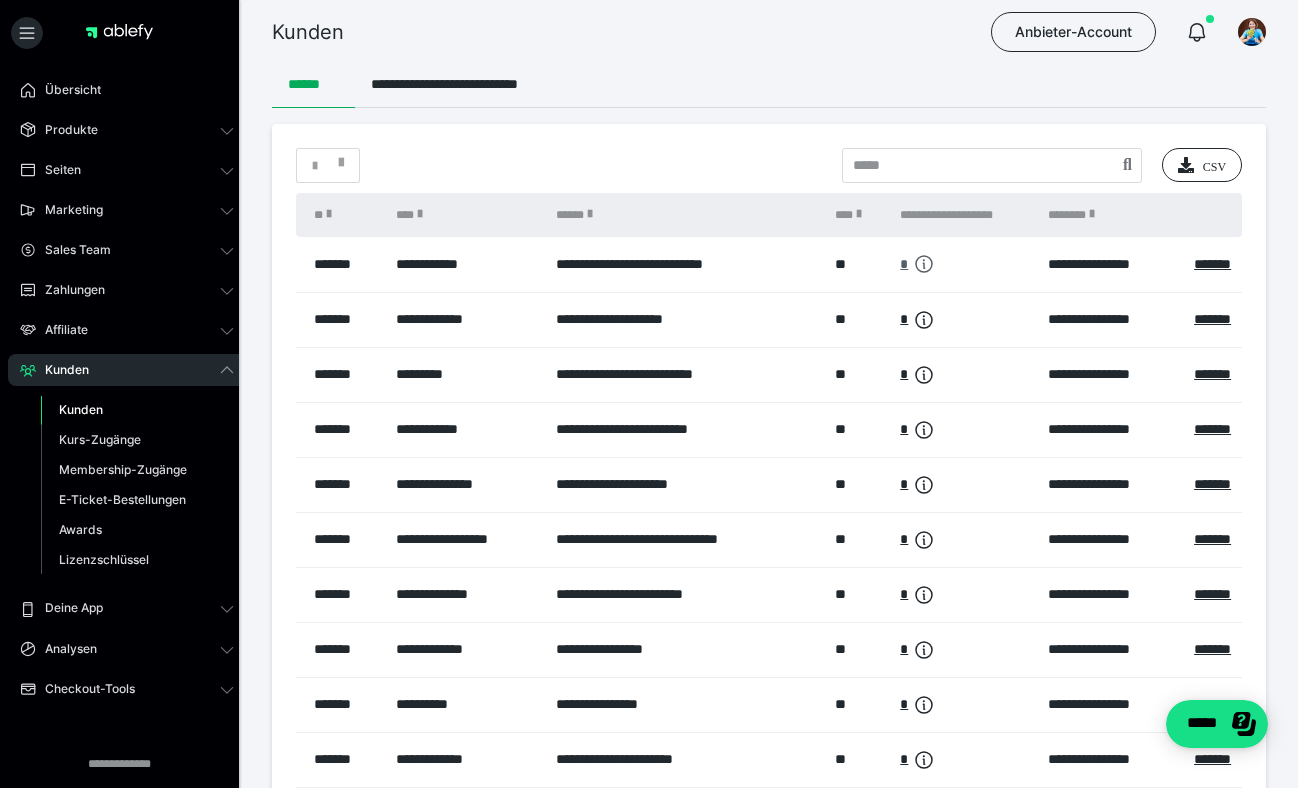 click on "*" at bounding box center (904, 264) 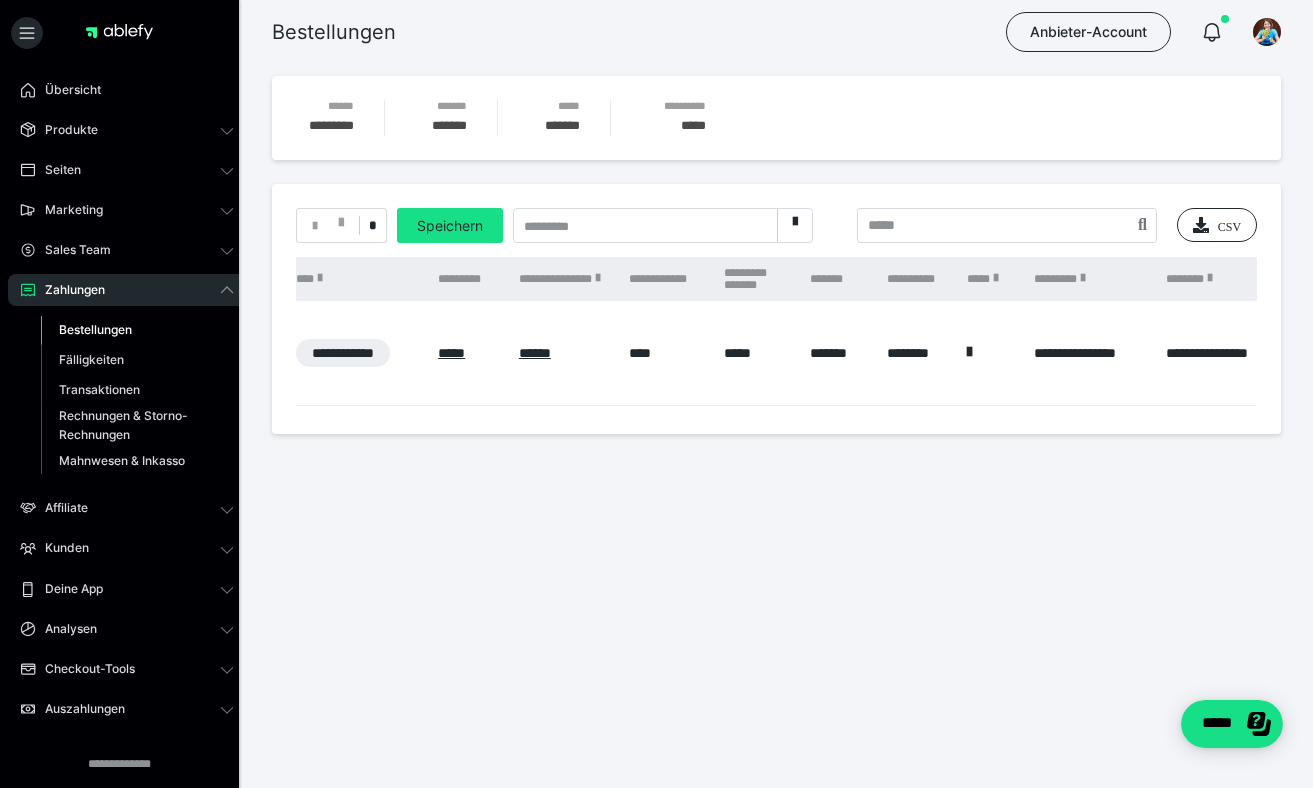 scroll, scrollTop: 0, scrollLeft: 0, axis: both 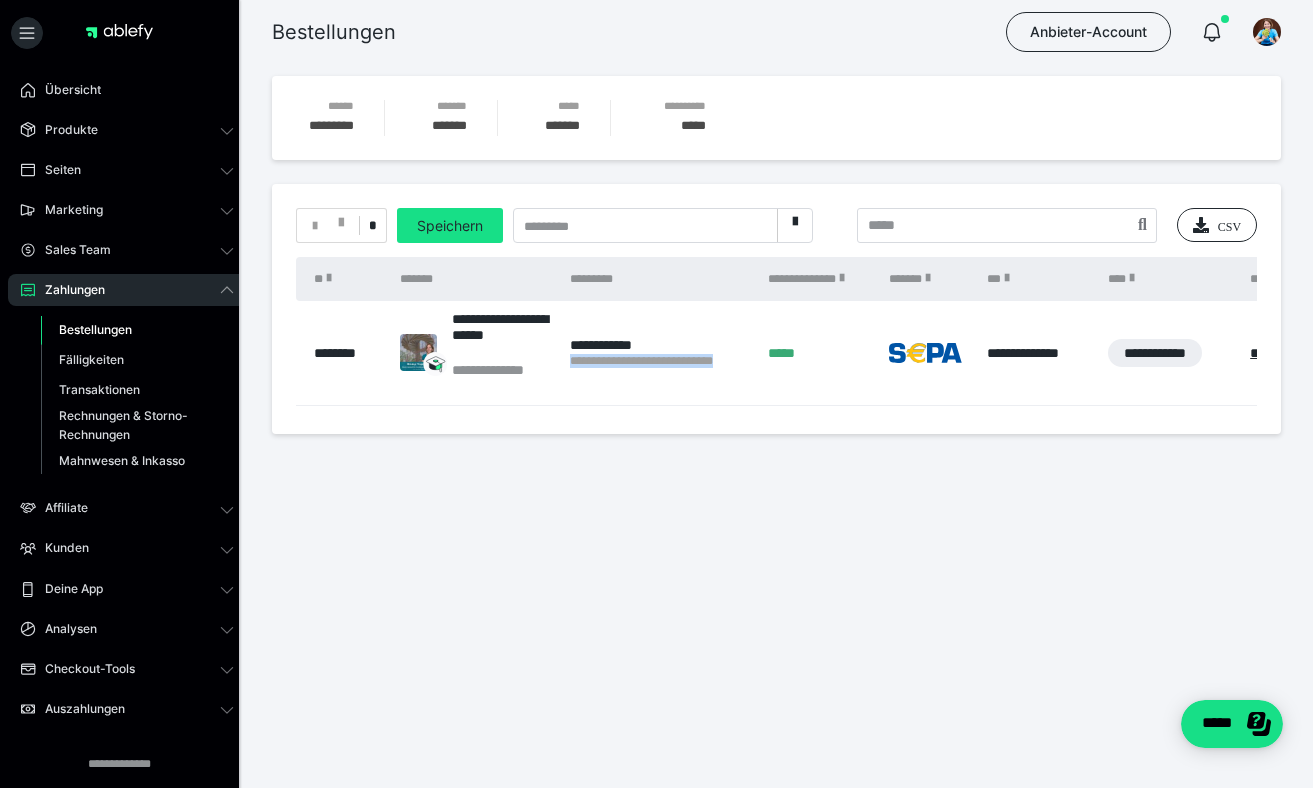drag, startPoint x: 754, startPoint y: 359, endPoint x: 569, endPoint y: 361, distance: 185.0108 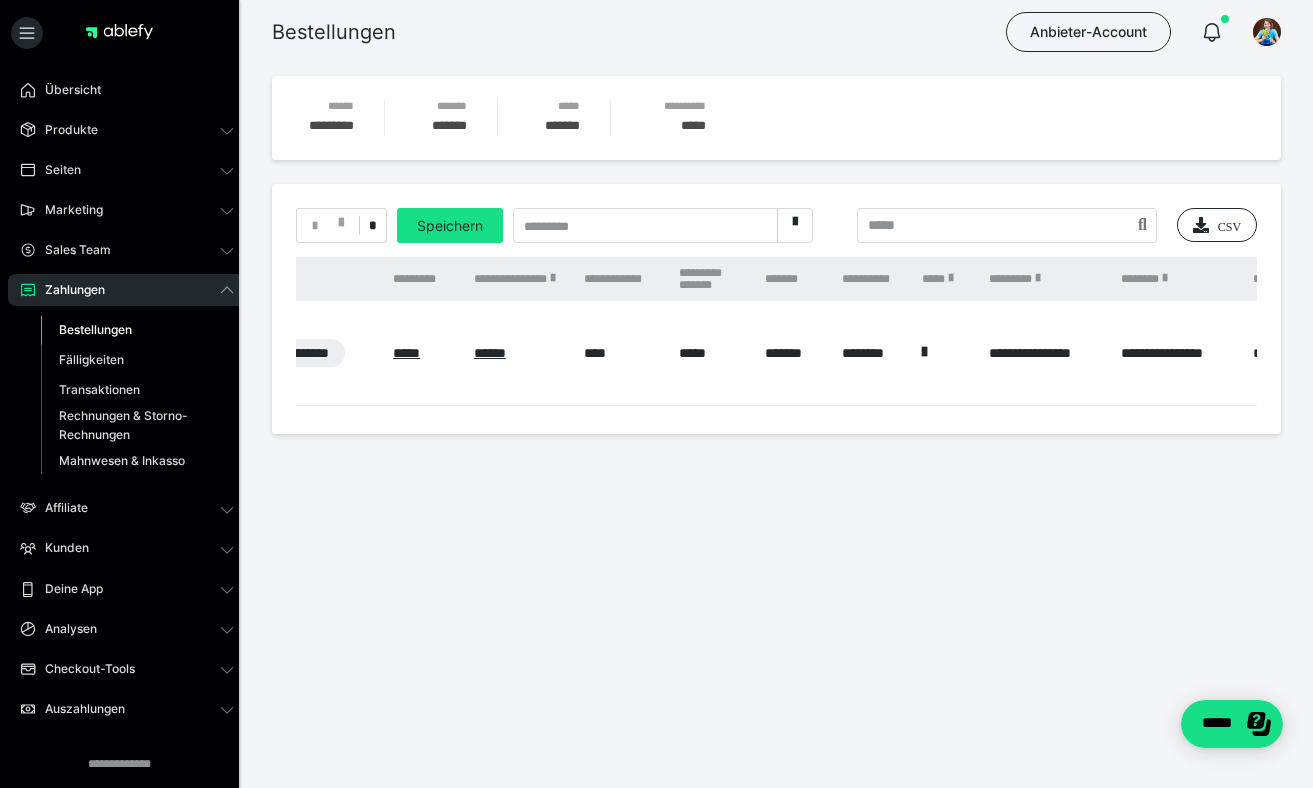 scroll, scrollTop: 0, scrollLeft: 887, axis: horizontal 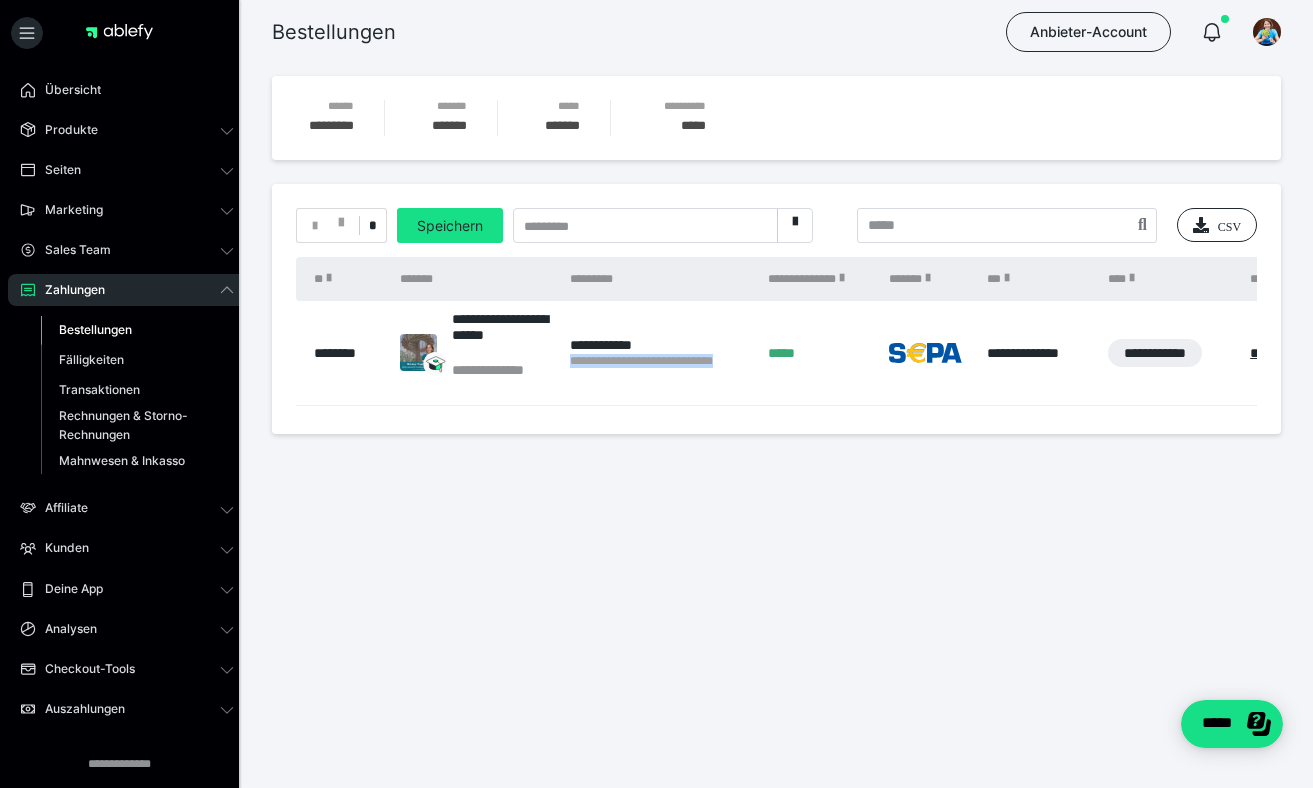 click on "**********" at bounding box center (659, 353) 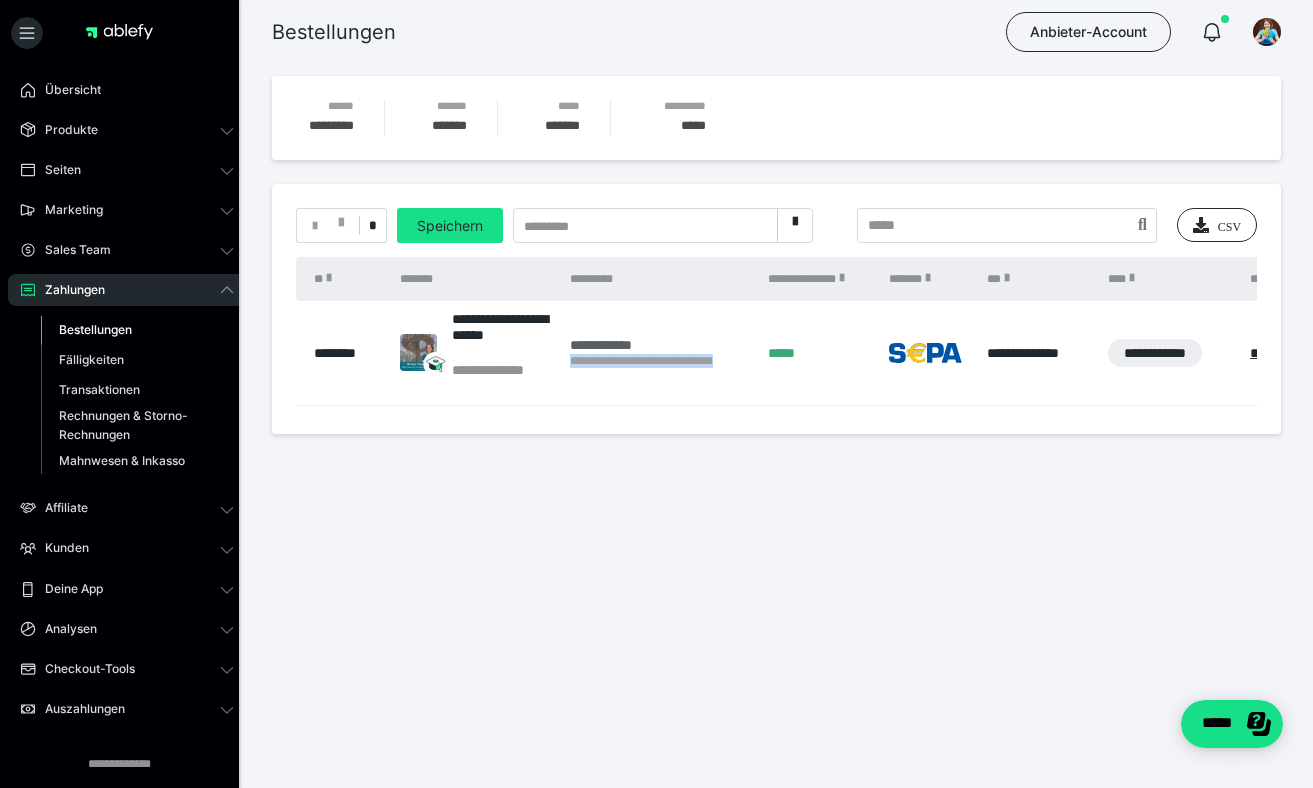 copy on "**********" 